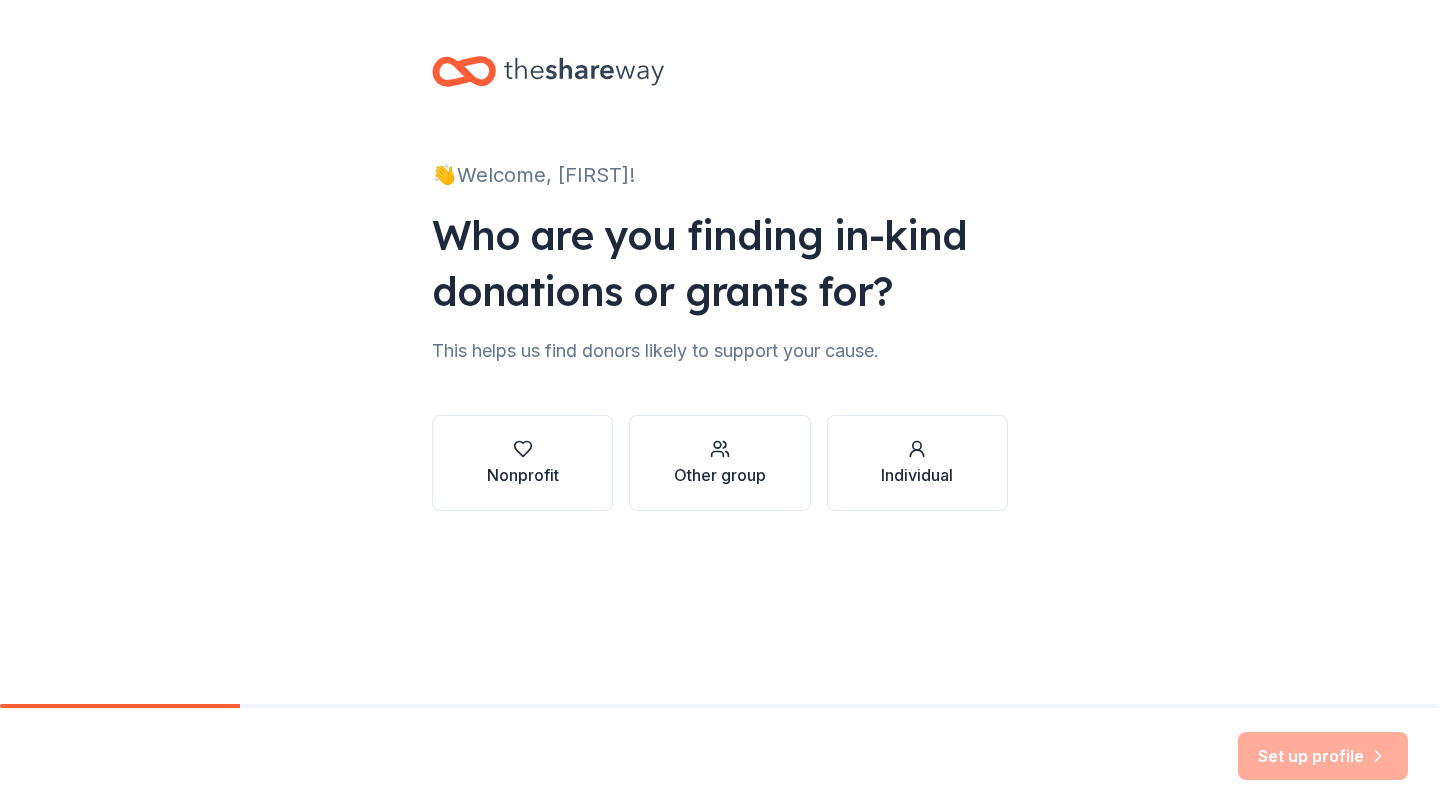 scroll, scrollTop: 0, scrollLeft: 0, axis: both 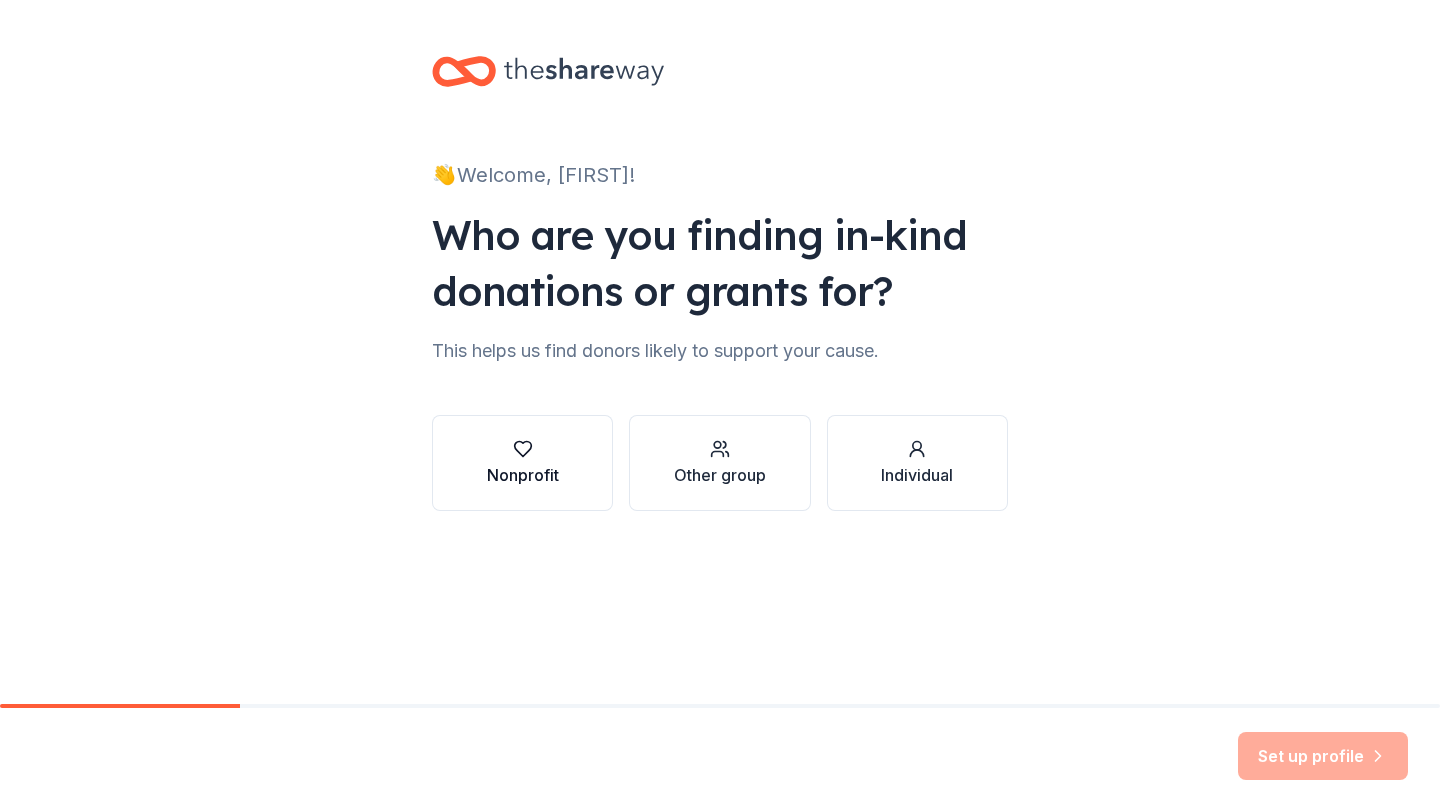click on "Nonprofit" at bounding box center [522, 463] 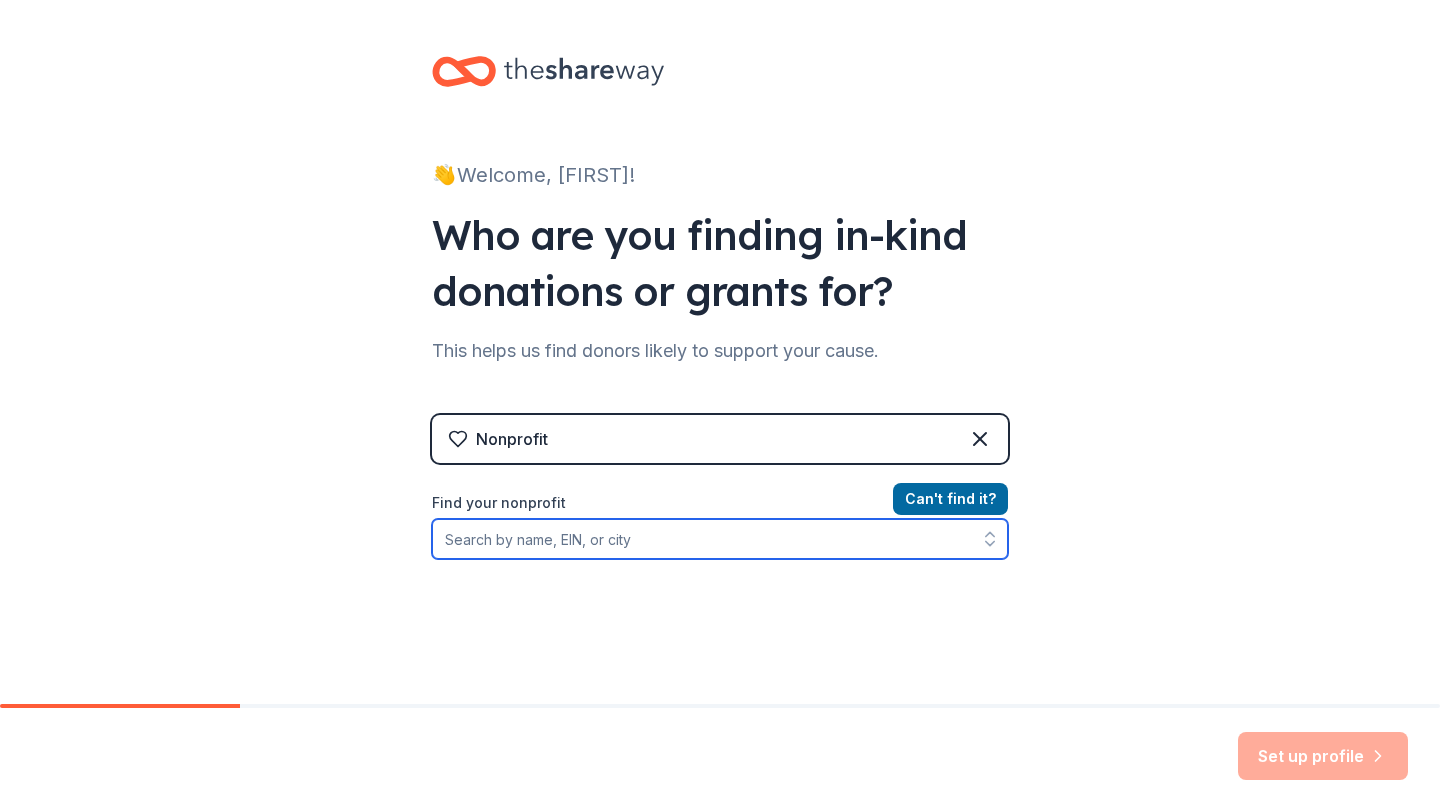 click on "Find your nonprofit" at bounding box center [720, 539] 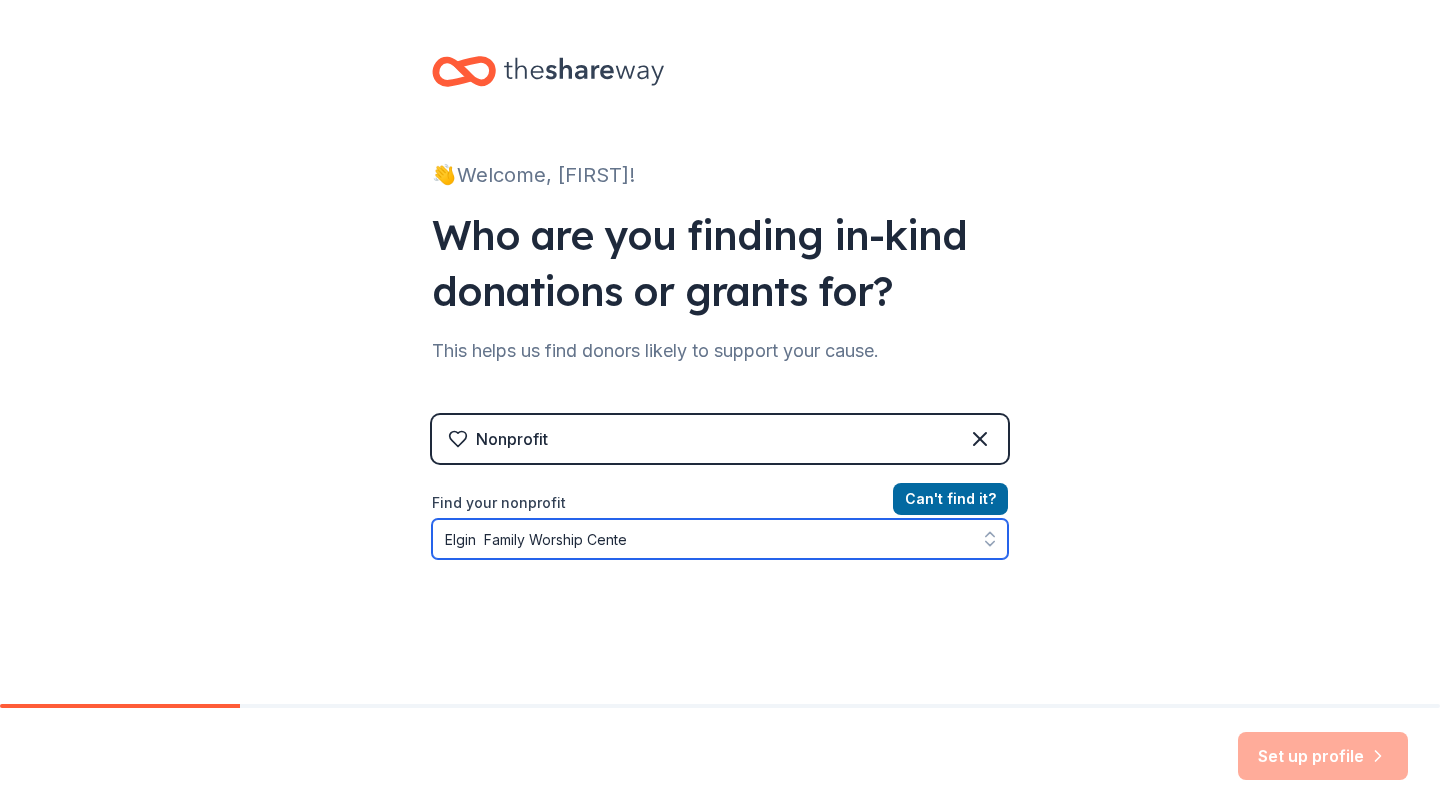 type on "[LOCATION] [FAMILY] [CENTER]" 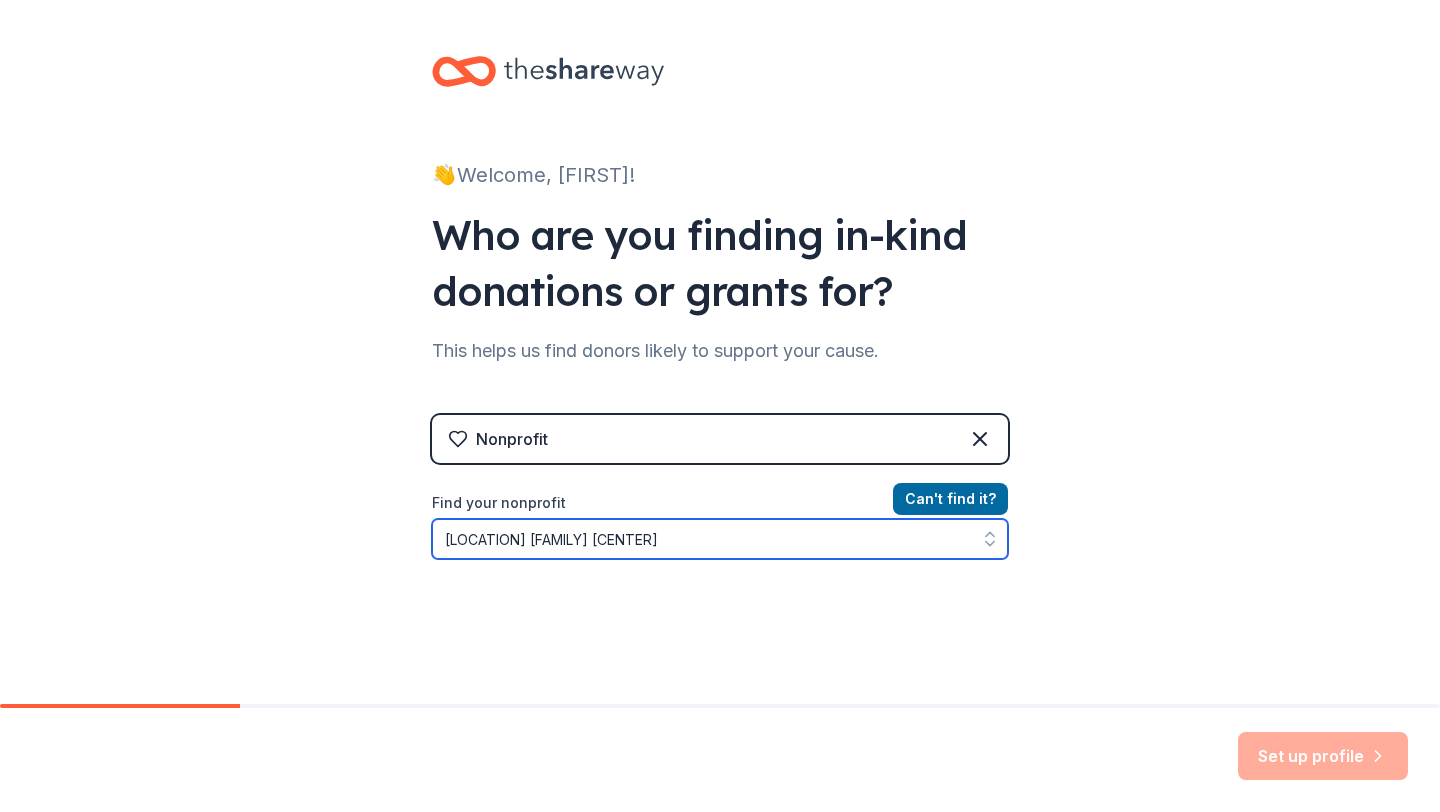 click on "[LOCATION] [FAMILY] [CENTER]" at bounding box center (720, 539) 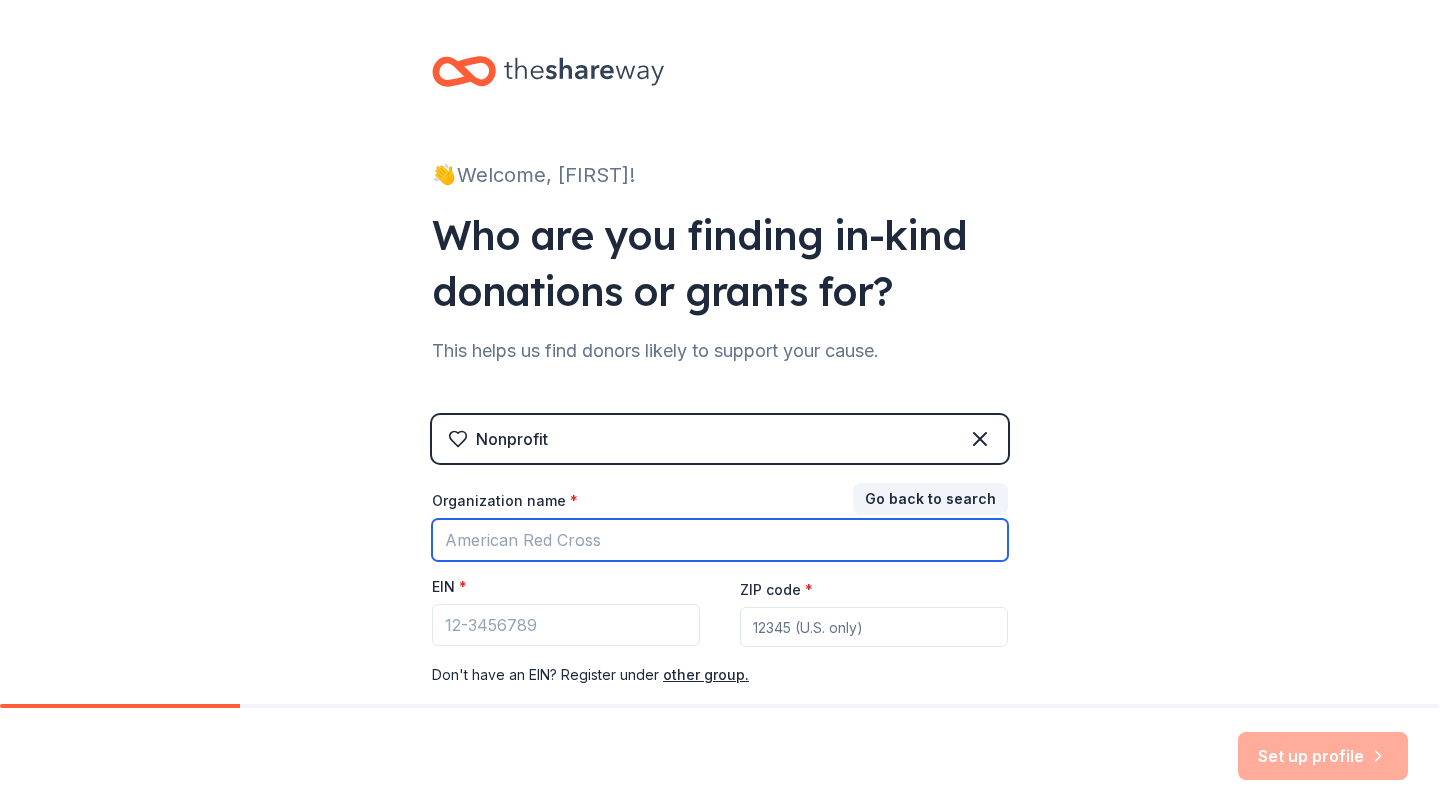 click on "Organization name *" at bounding box center [720, 540] 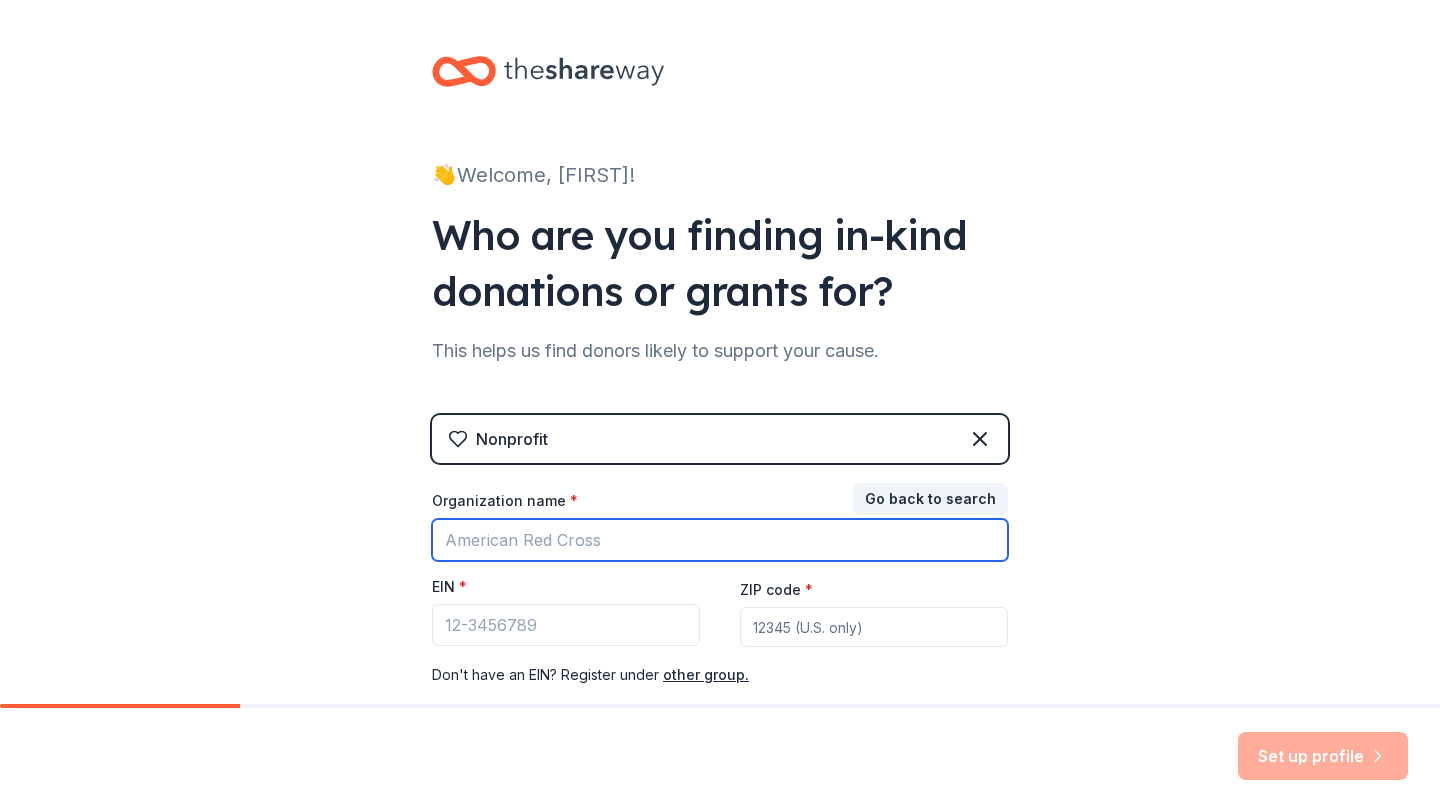 type on "[CITY] Family Worship" 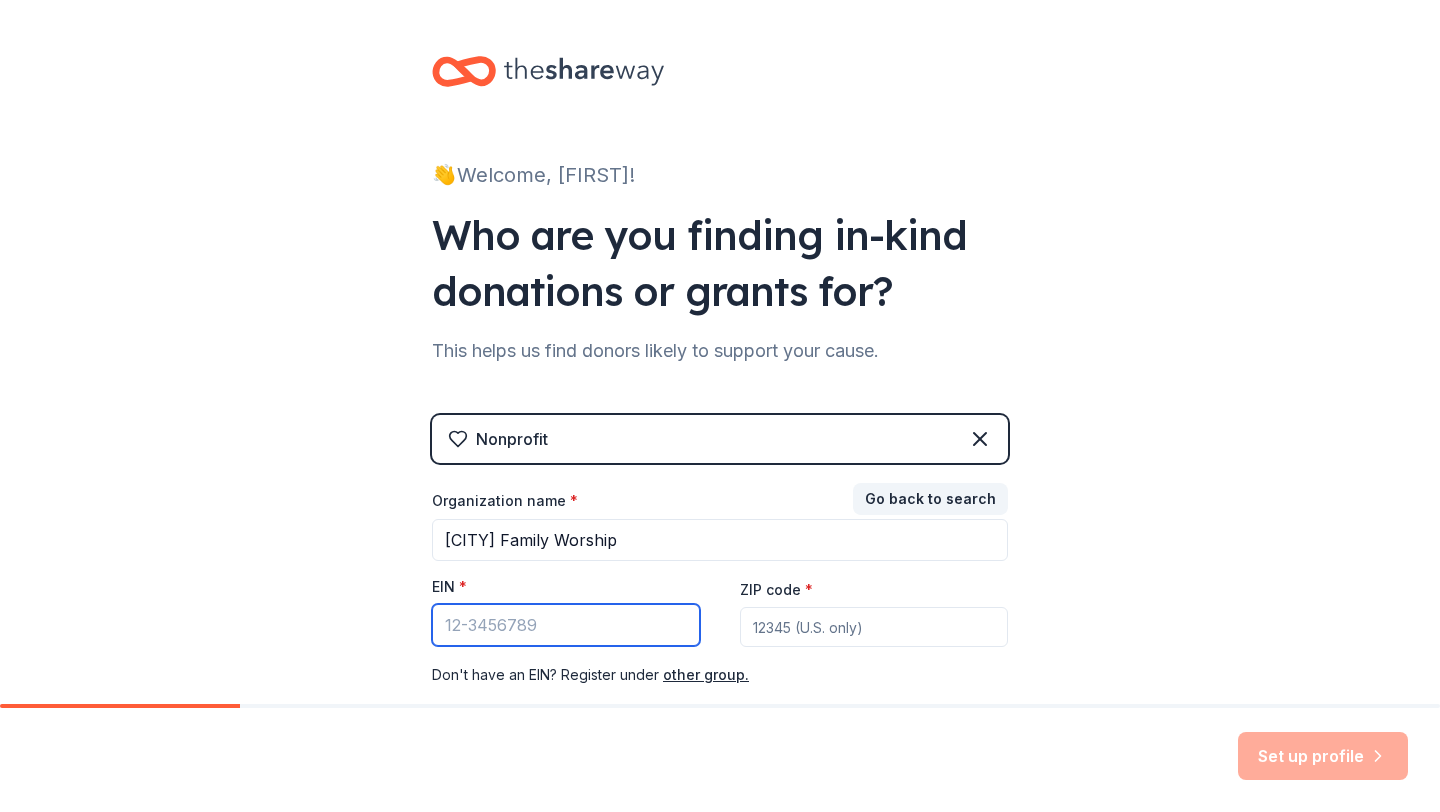 click on "EIN *" at bounding box center (566, 625) 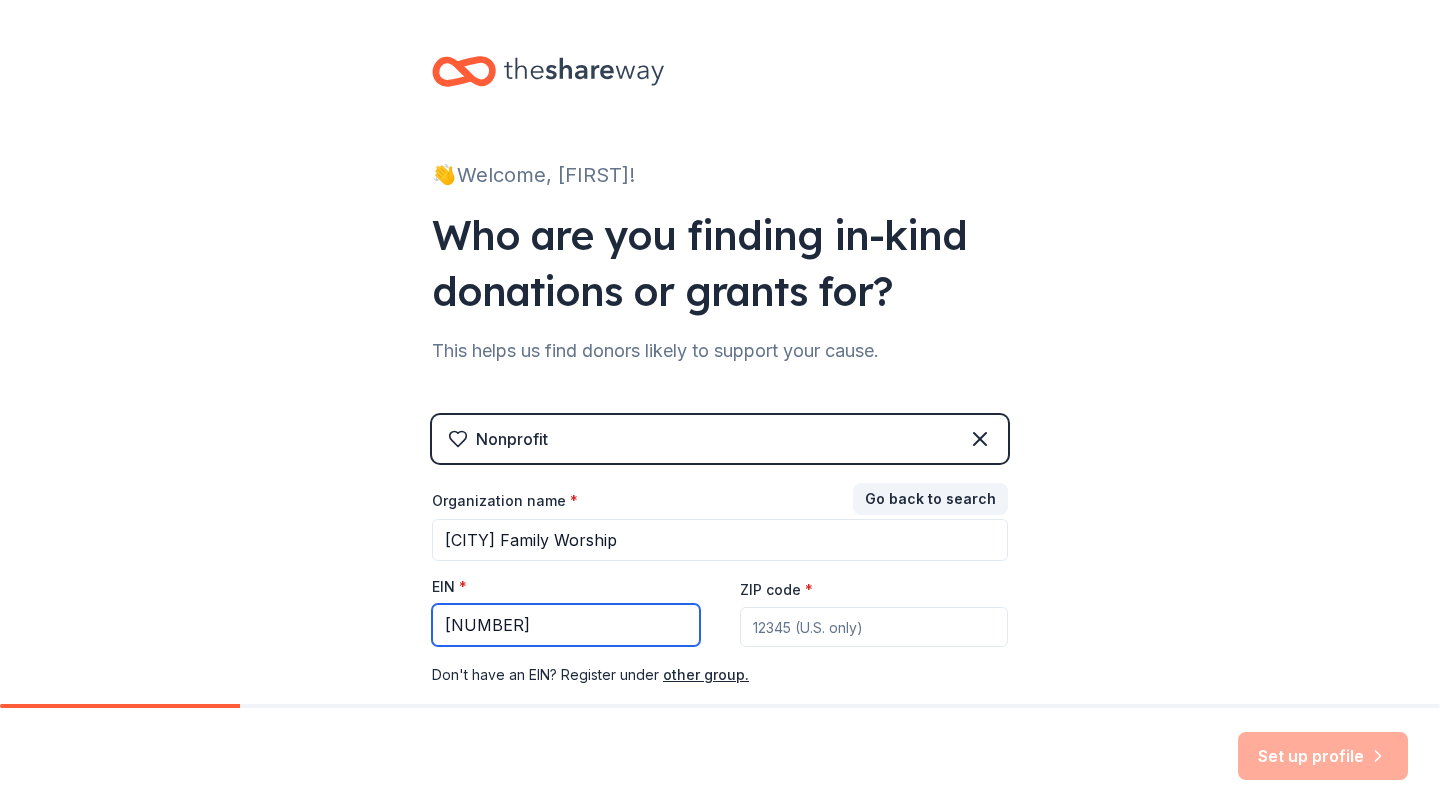type on "[NUMBER]" 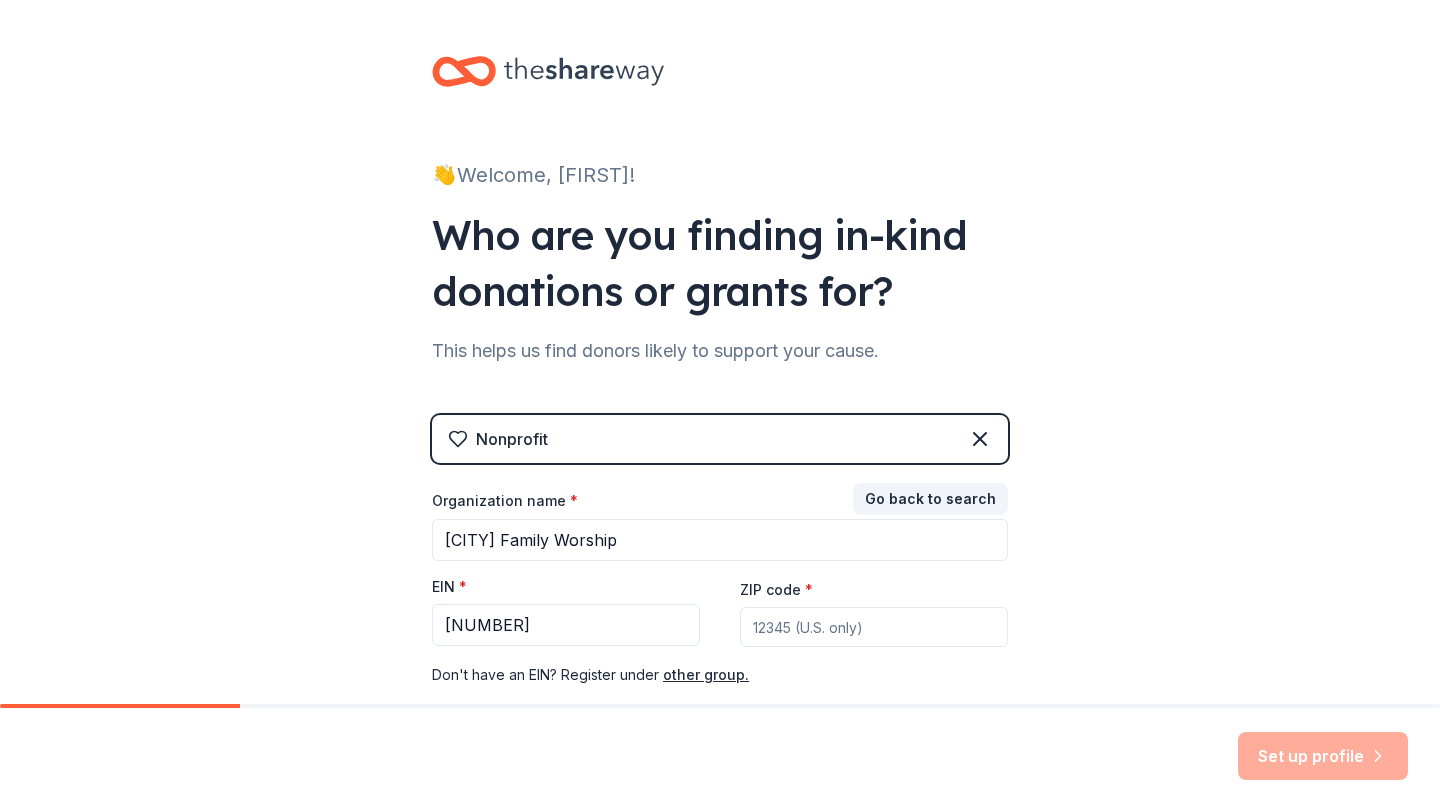 click on "ZIP code *" at bounding box center (874, 627) 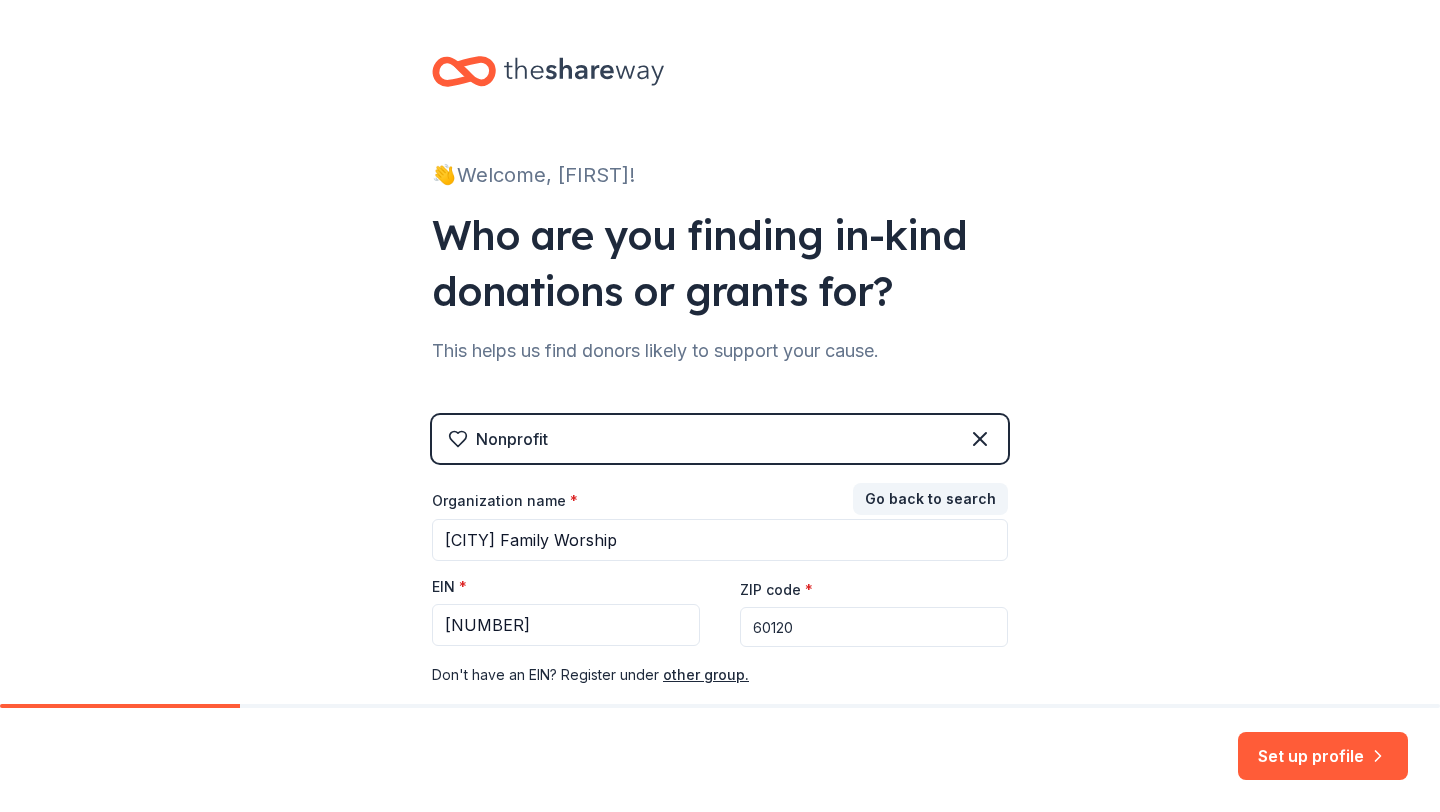 click on "👋  Welcome, [FIRST]! Who are you finding in-kind donations or grants for? This helps us find donors likely to support your cause. Nonprofit Go back to search Organization name * [ORGANIZATION_NAME] EIN * [EIN] ZIP code * [ZIP] Don ' t have an EIN? Register under other group." at bounding box center [720, 411] 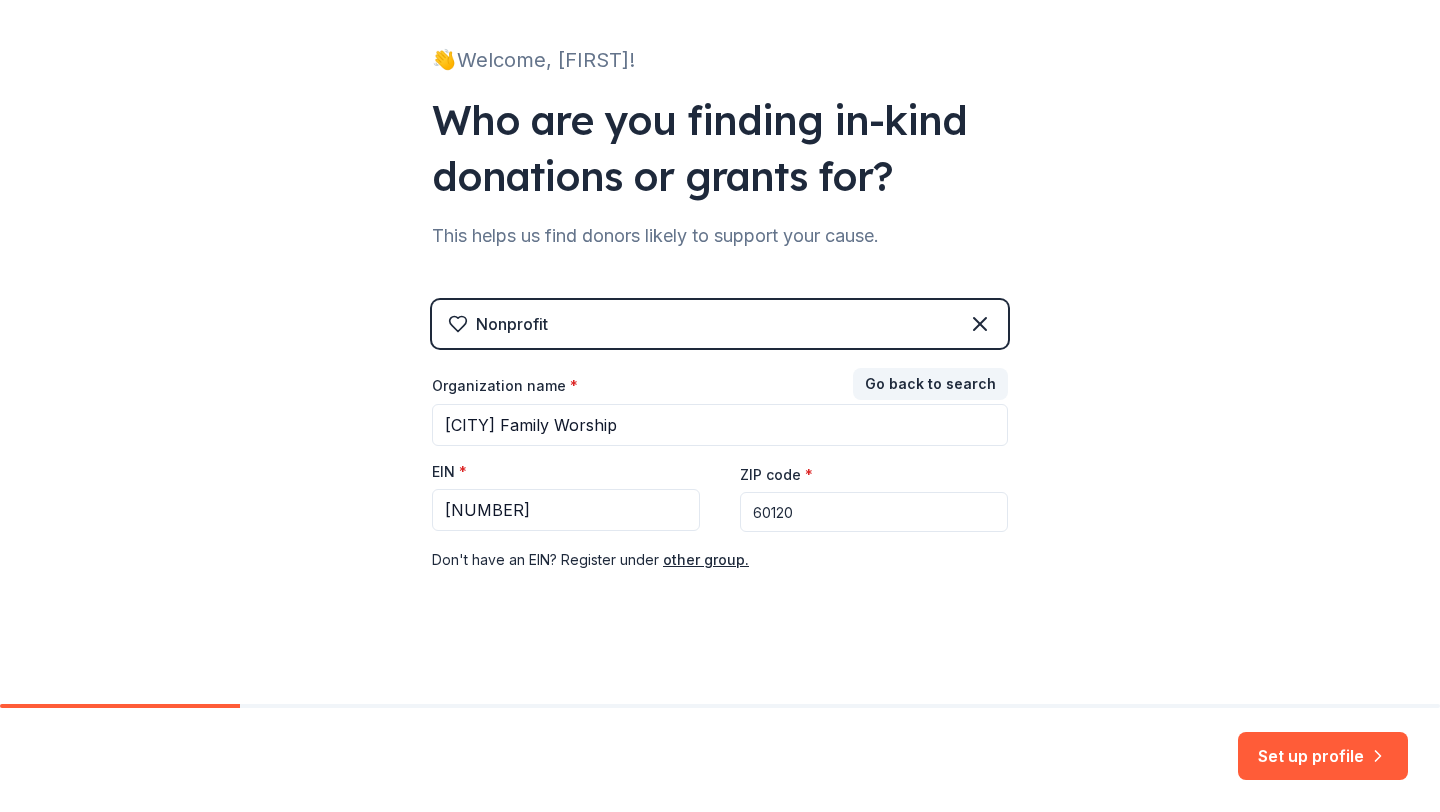 scroll, scrollTop: 119, scrollLeft: 0, axis: vertical 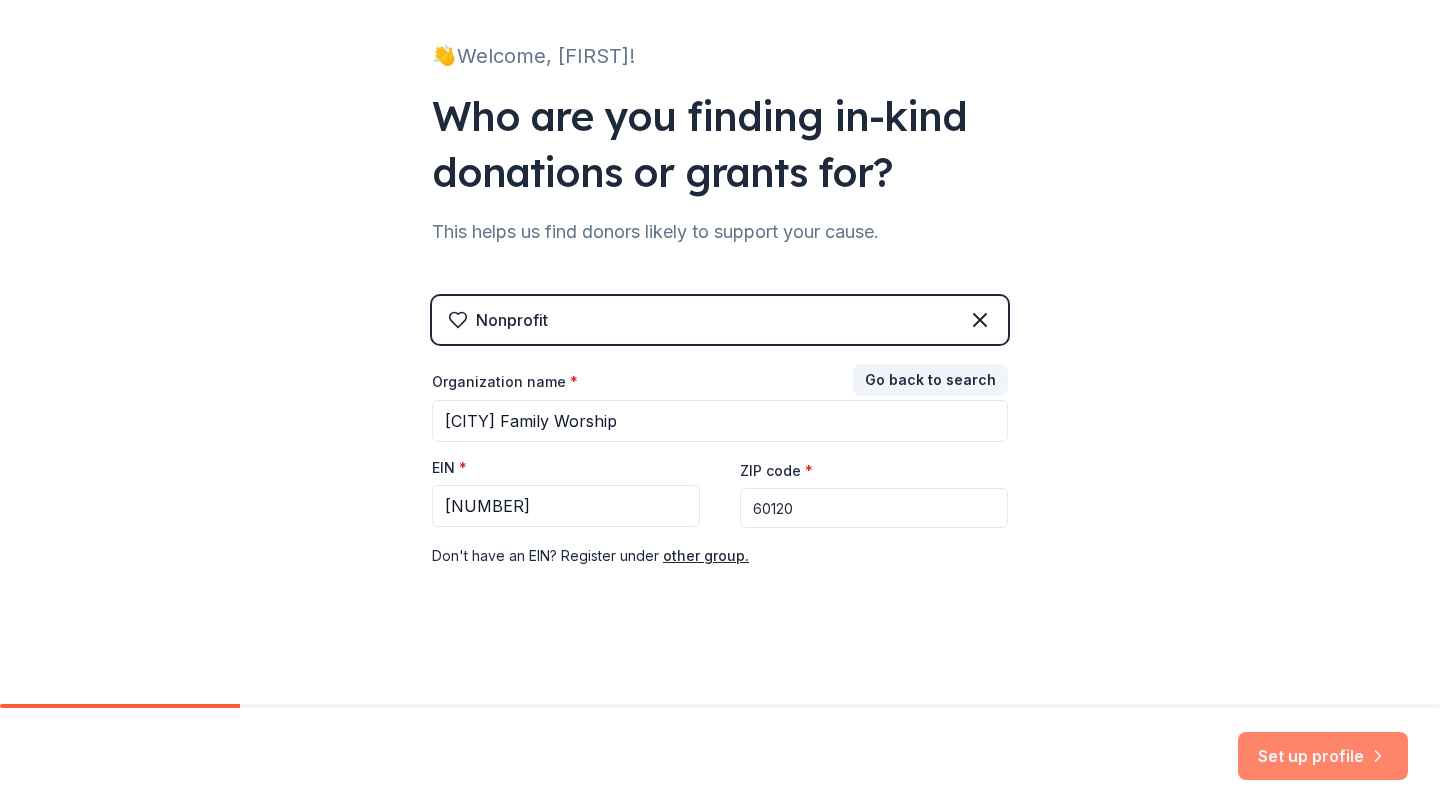 click on "Set up profile" at bounding box center [1323, 756] 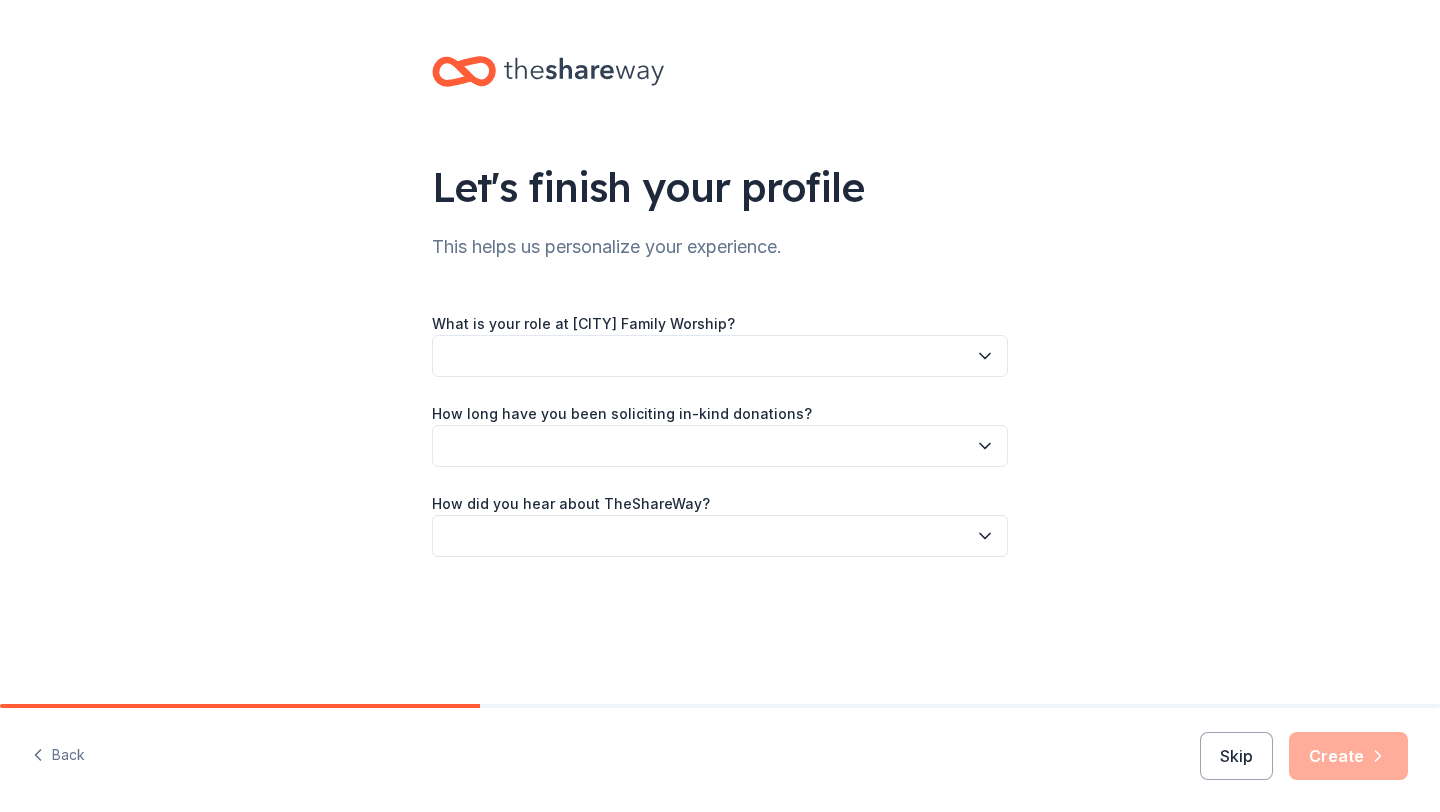 click at bounding box center (720, 356) 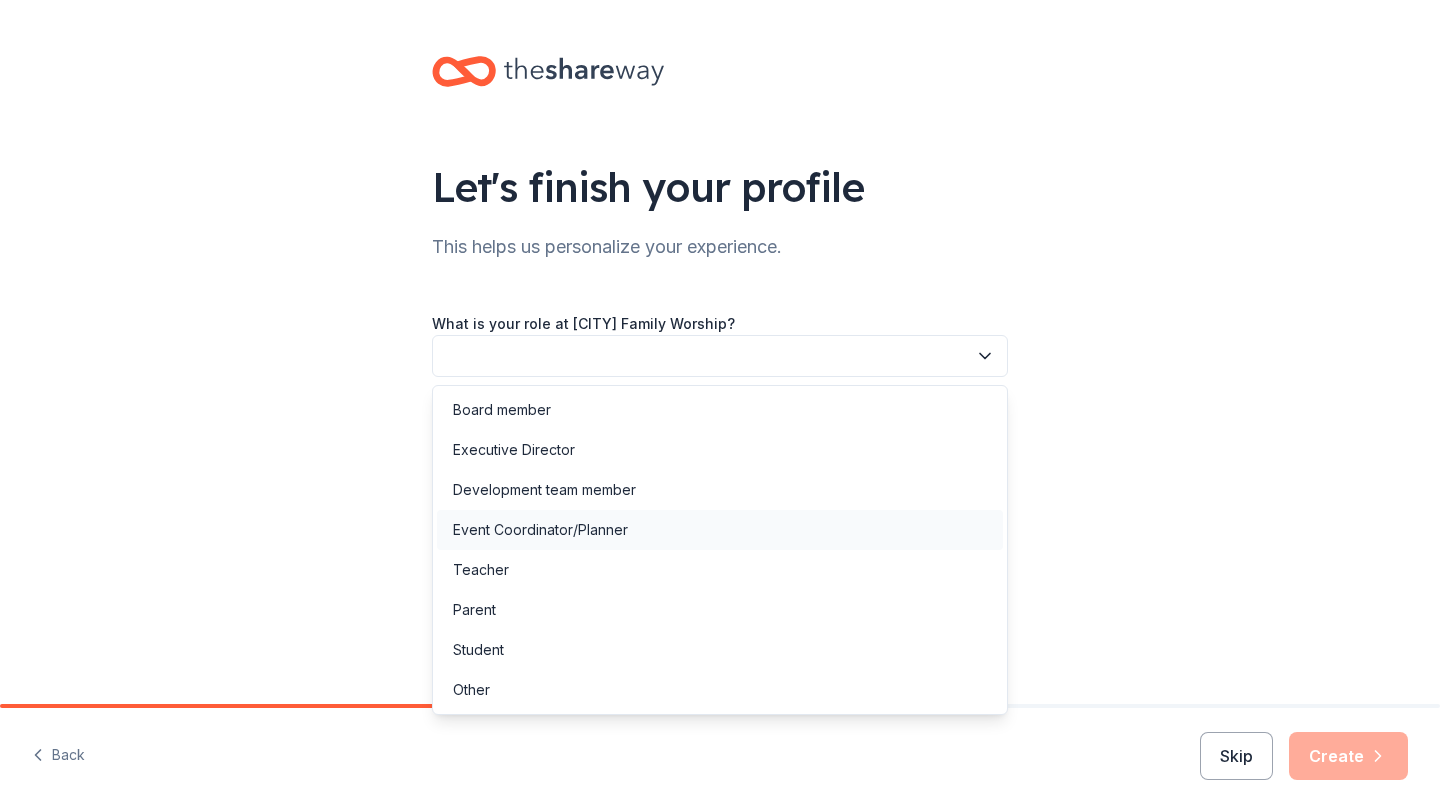 click on "Event Coordinator/Planner" at bounding box center [540, 530] 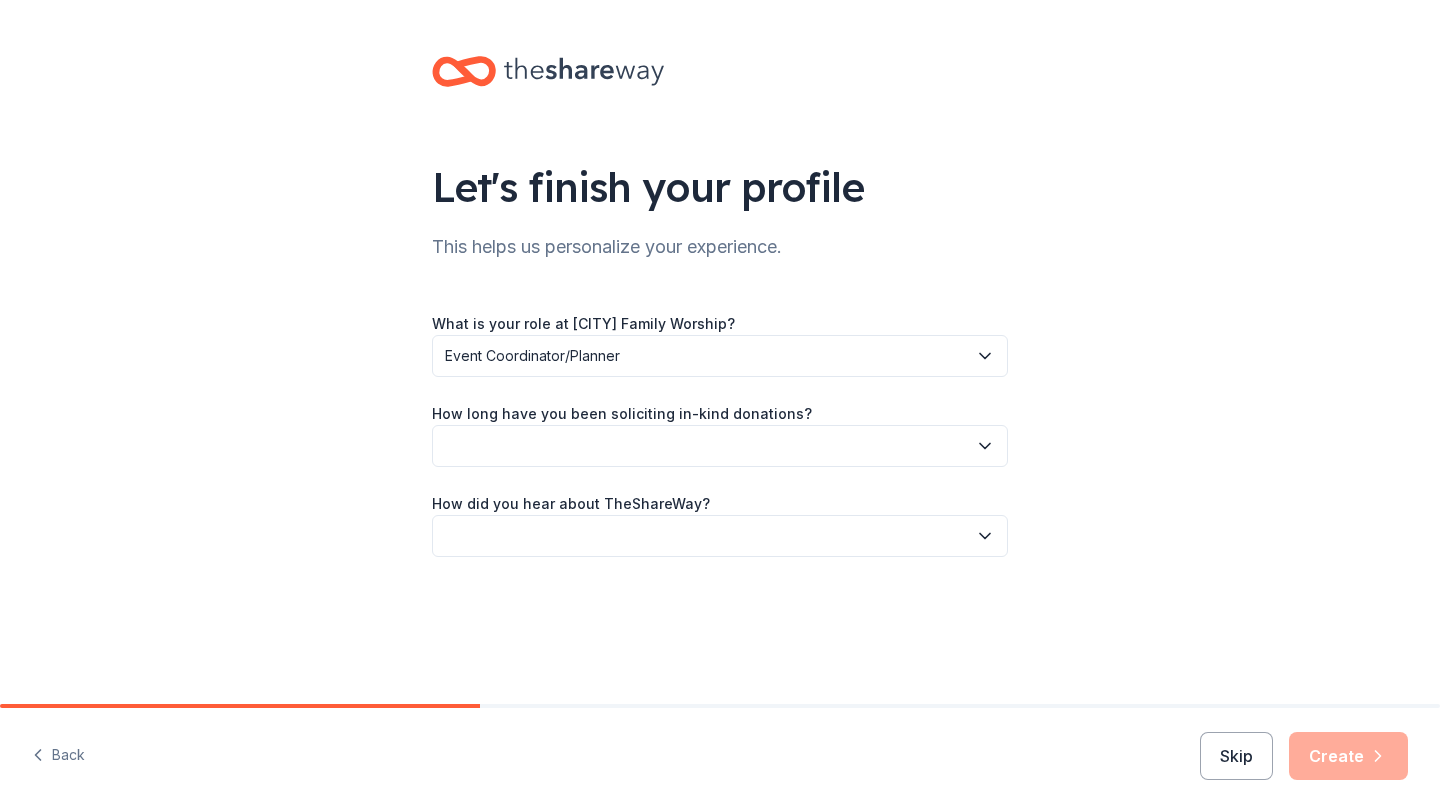 click 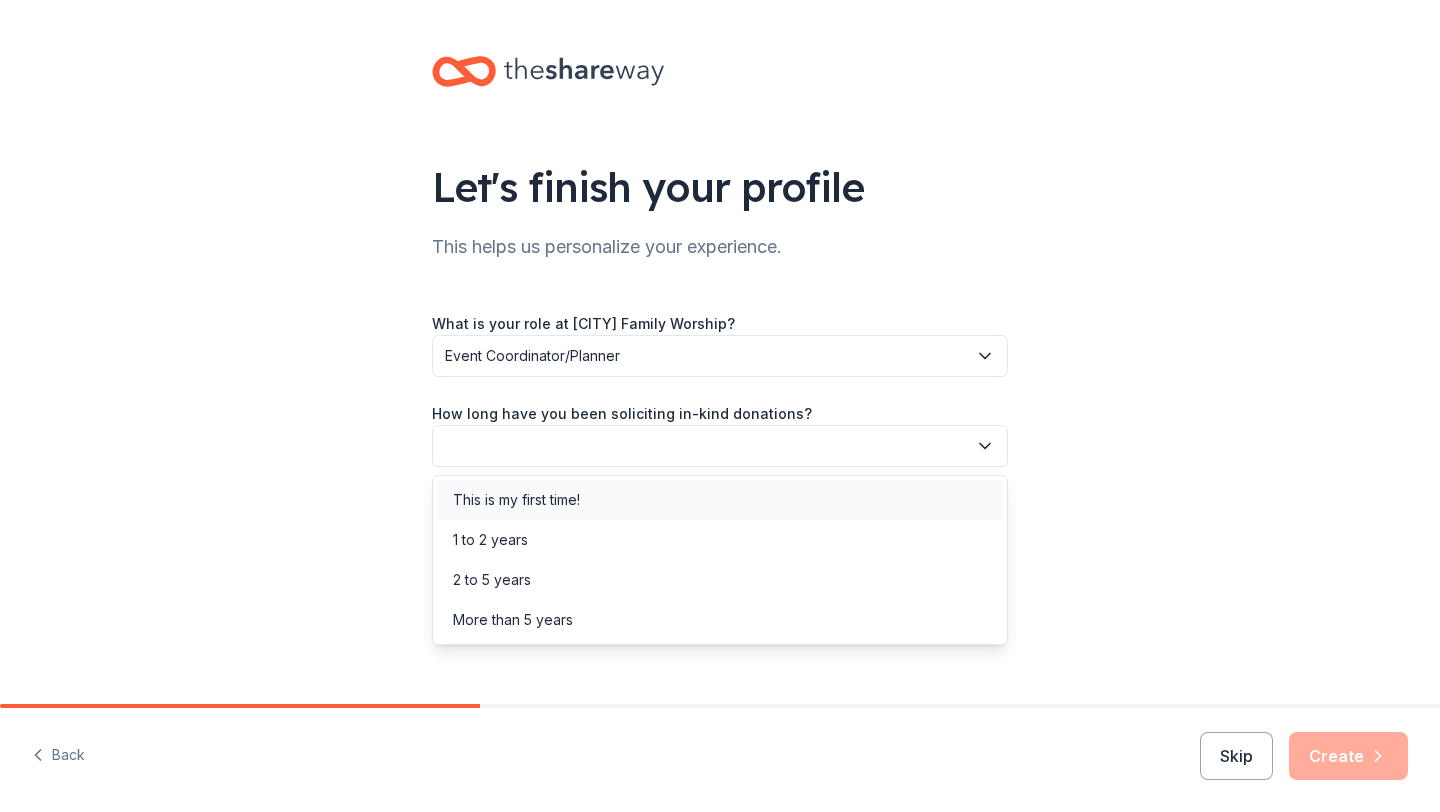 click on "This is my first time!" at bounding box center (720, 500) 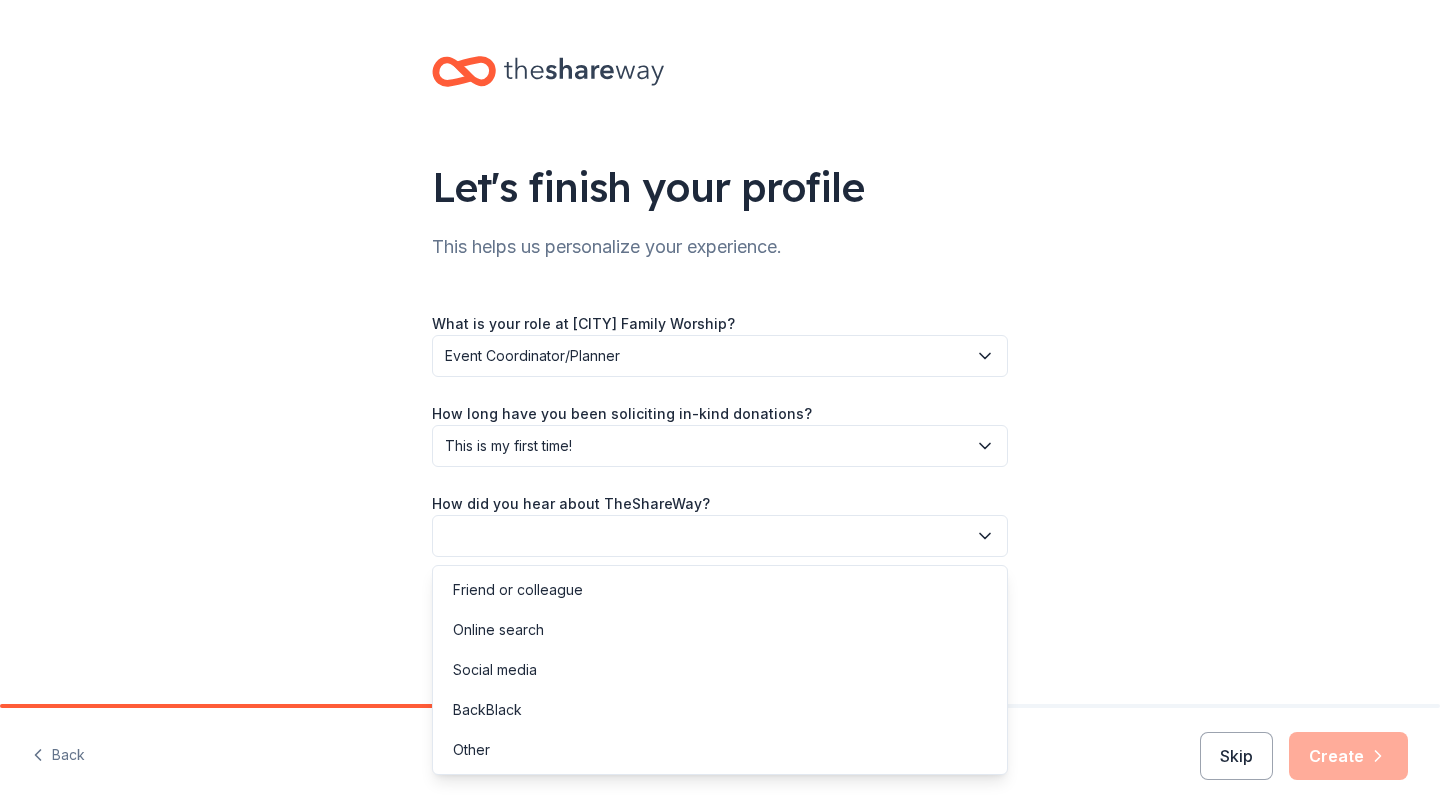 click 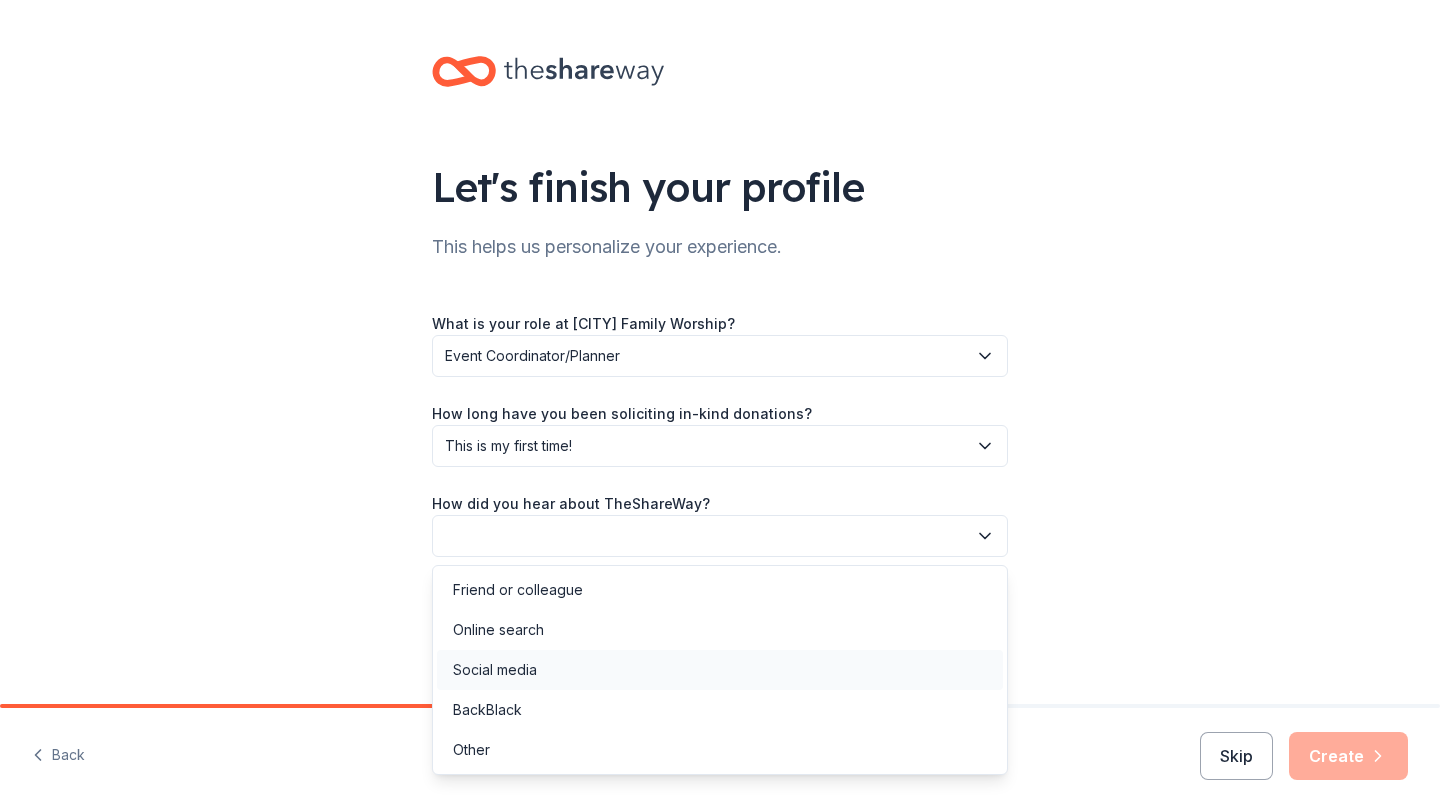 click on "Social media" at bounding box center (720, 670) 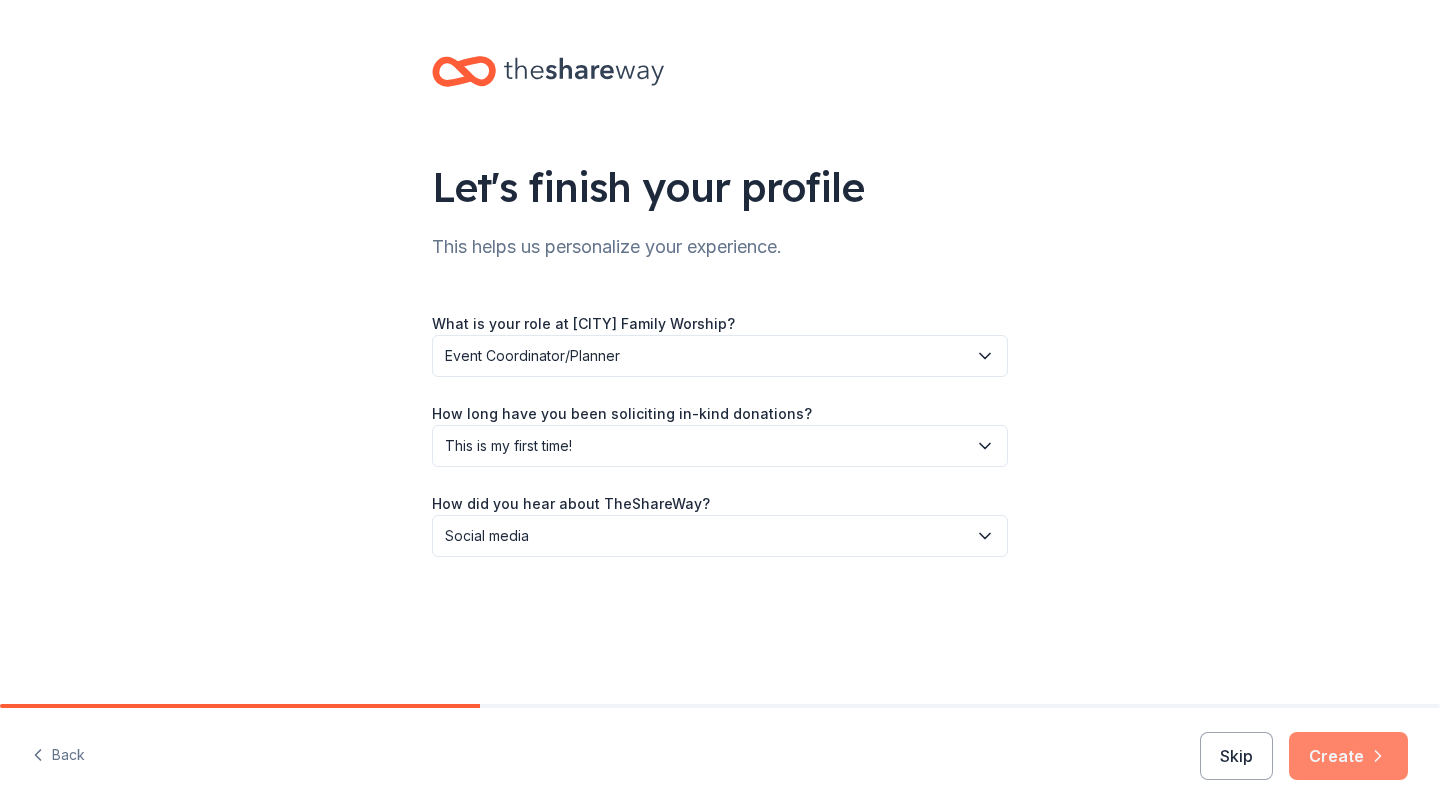 click on "Create" at bounding box center [1348, 756] 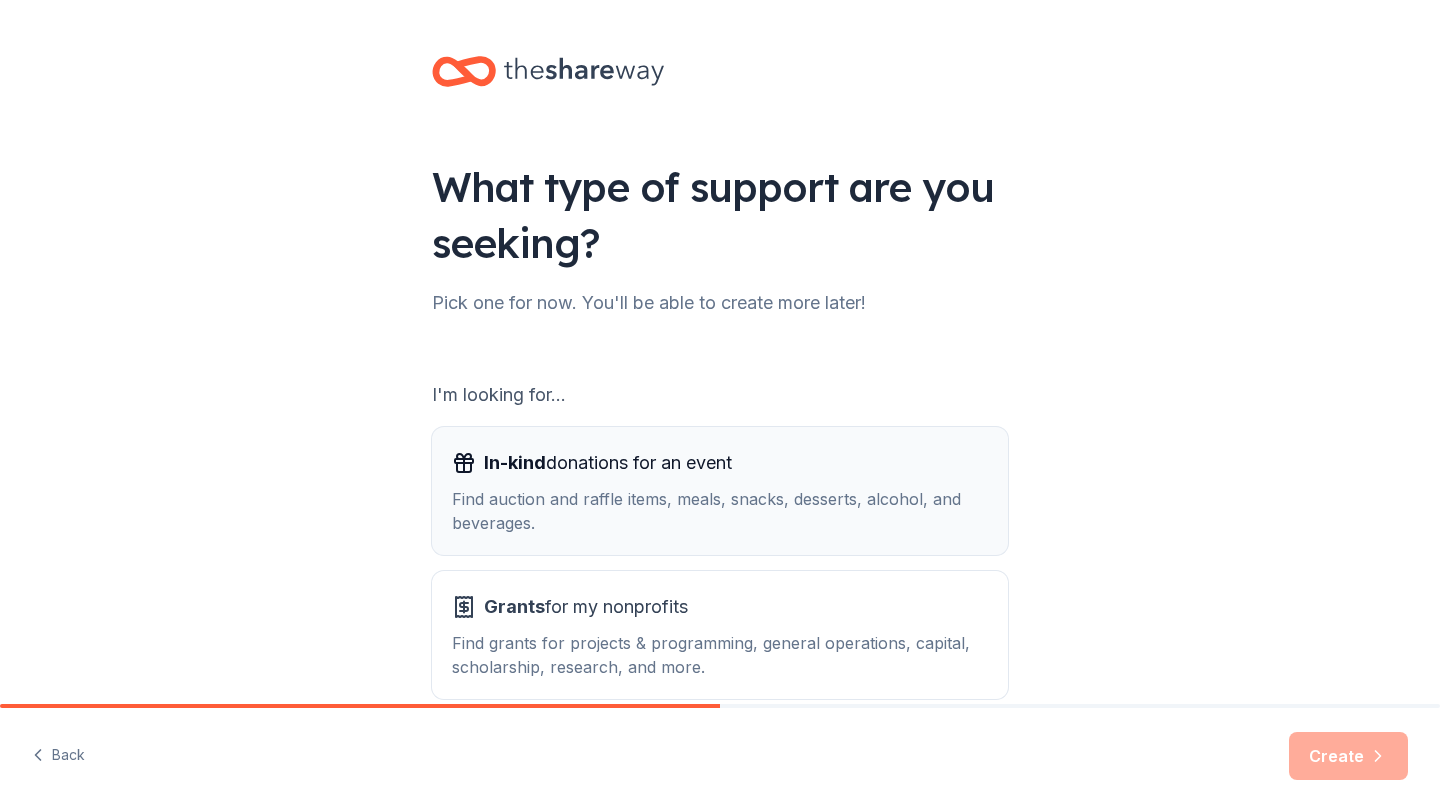 click on "Find auction and raffle items, meals, snacks, desserts, alcohol, and beverages." at bounding box center (720, 511) 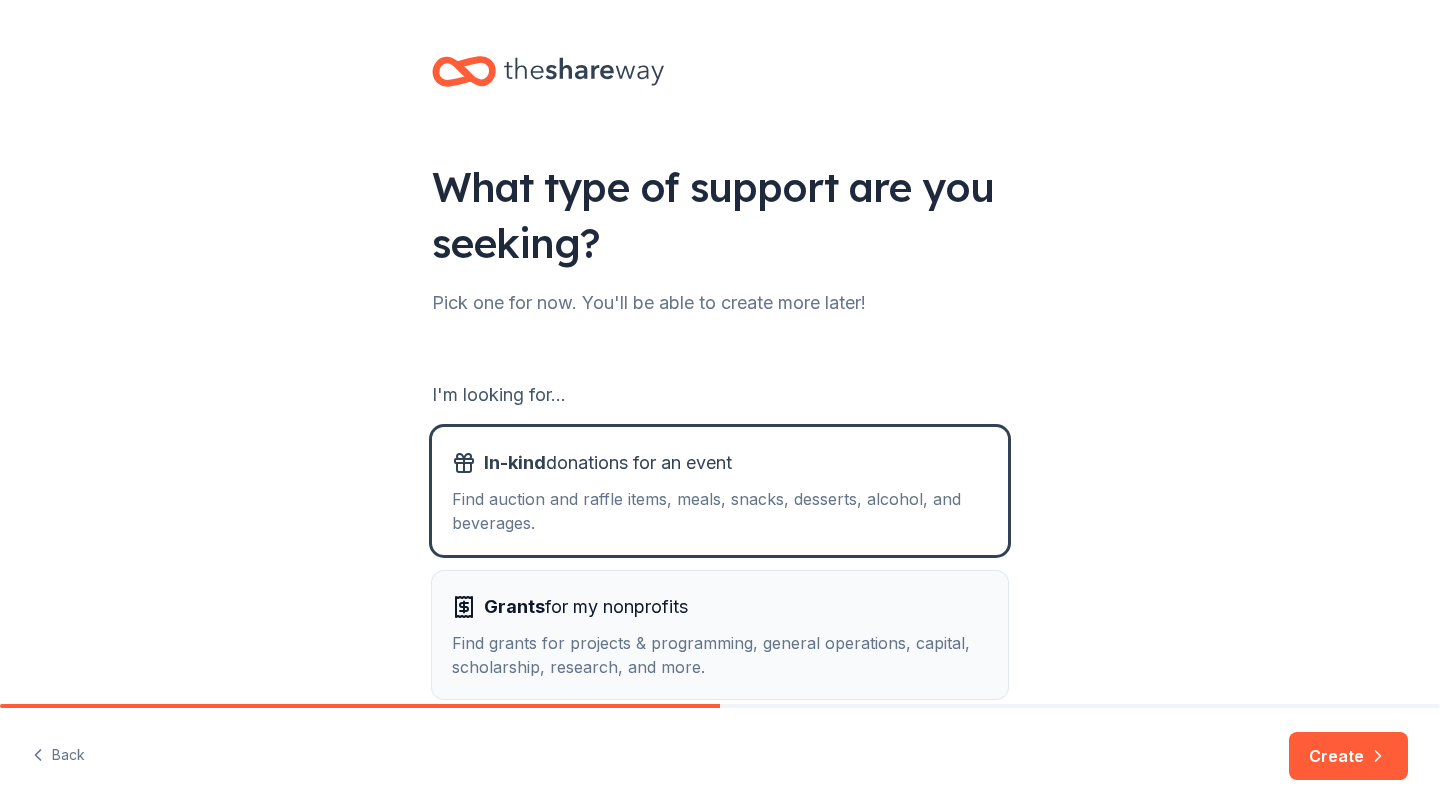click on "Find grants for projects & programming, general operations, capital, scholarship, research, and more." at bounding box center (720, 655) 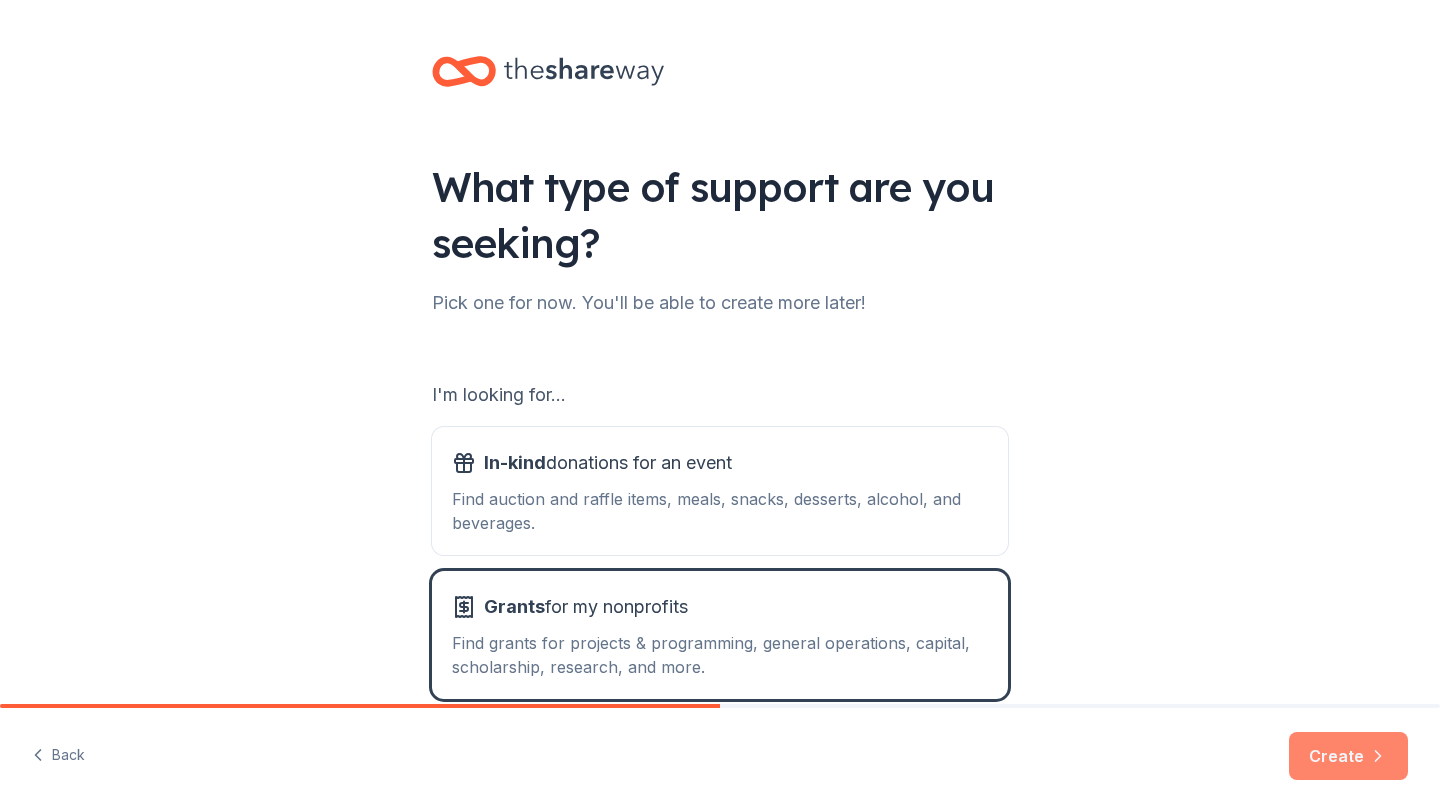 click on "Create" at bounding box center [1348, 756] 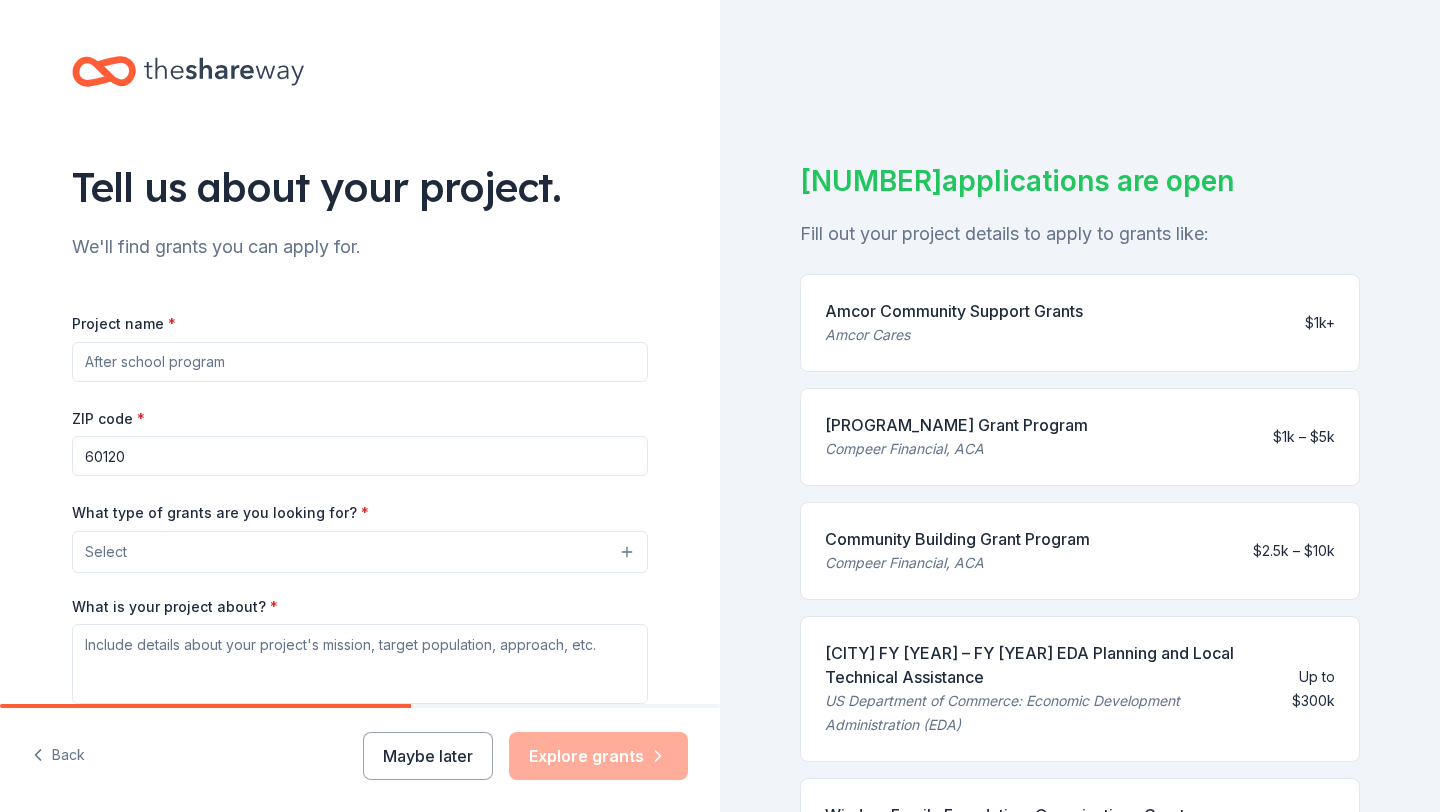 click on "Project name *" at bounding box center [360, 362] 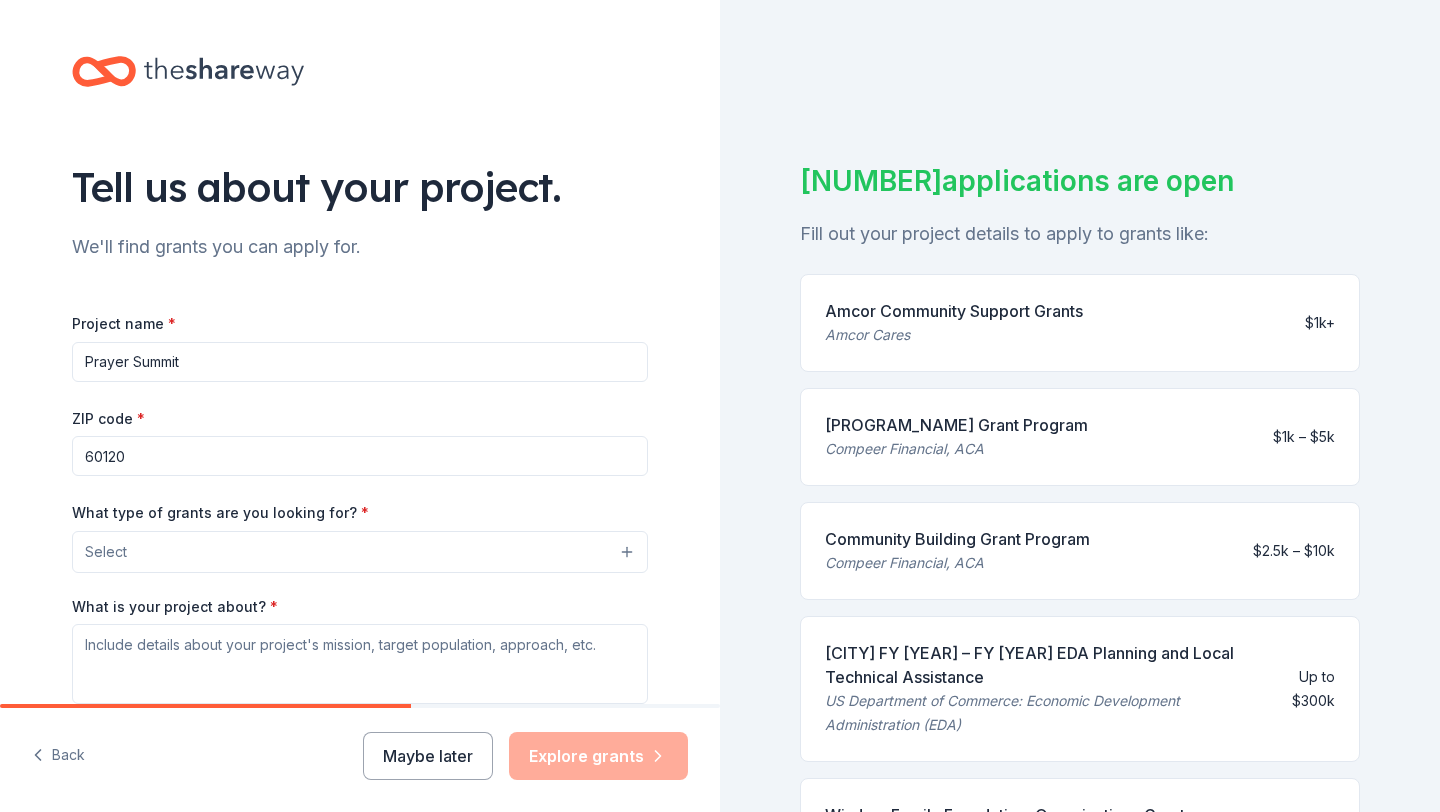 type on "Prayer Summit" 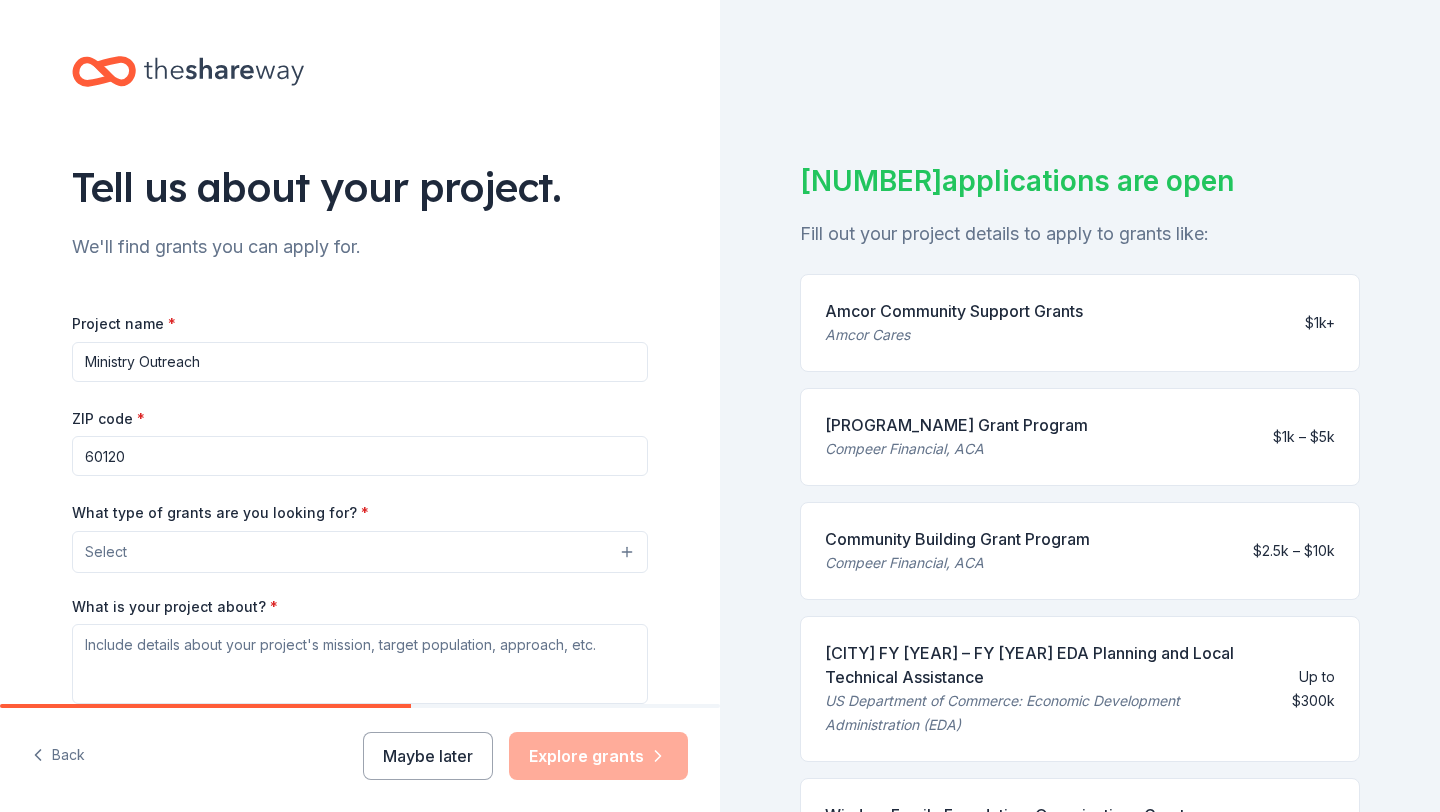 type on "Ministry Outreach" 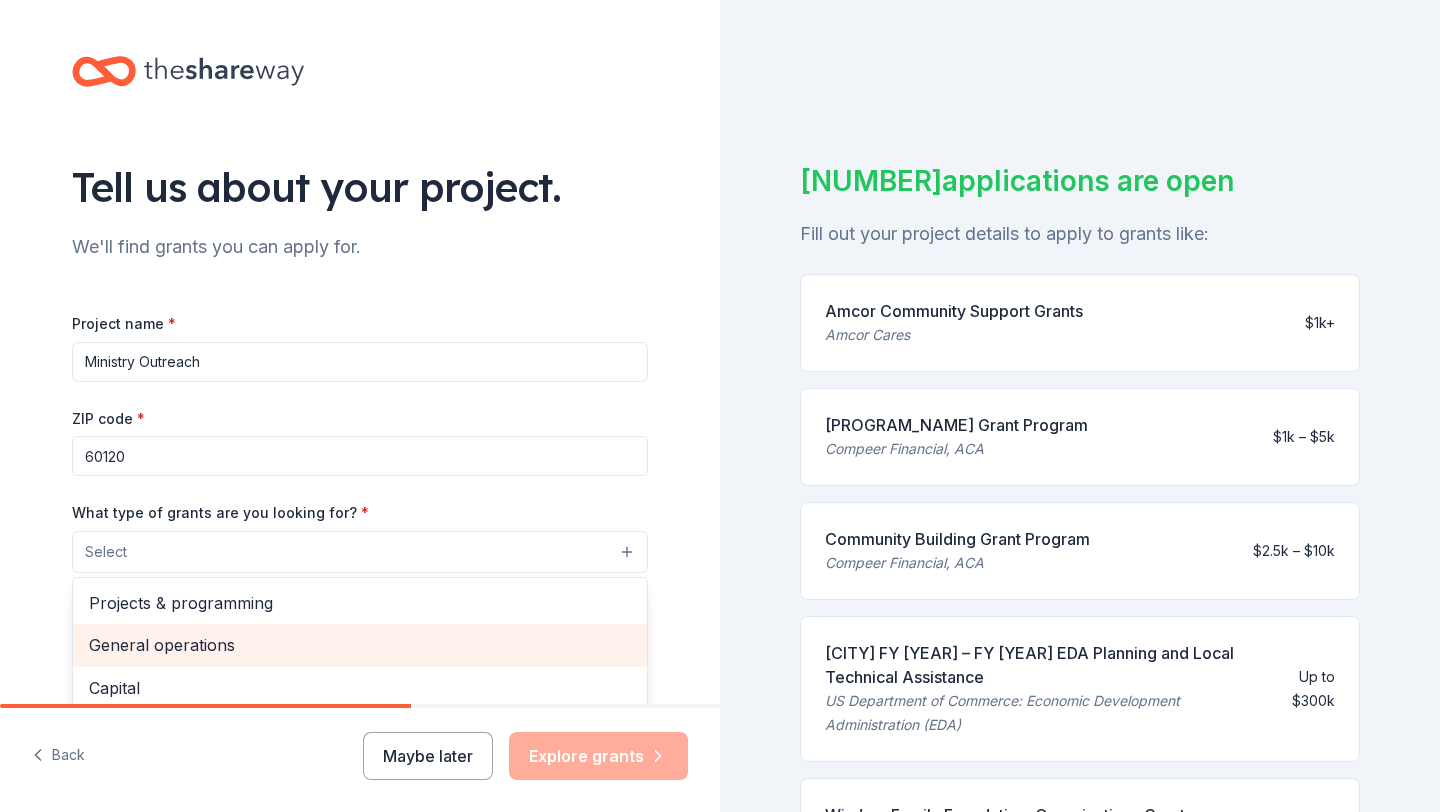 click on "General operations" at bounding box center (360, 645) 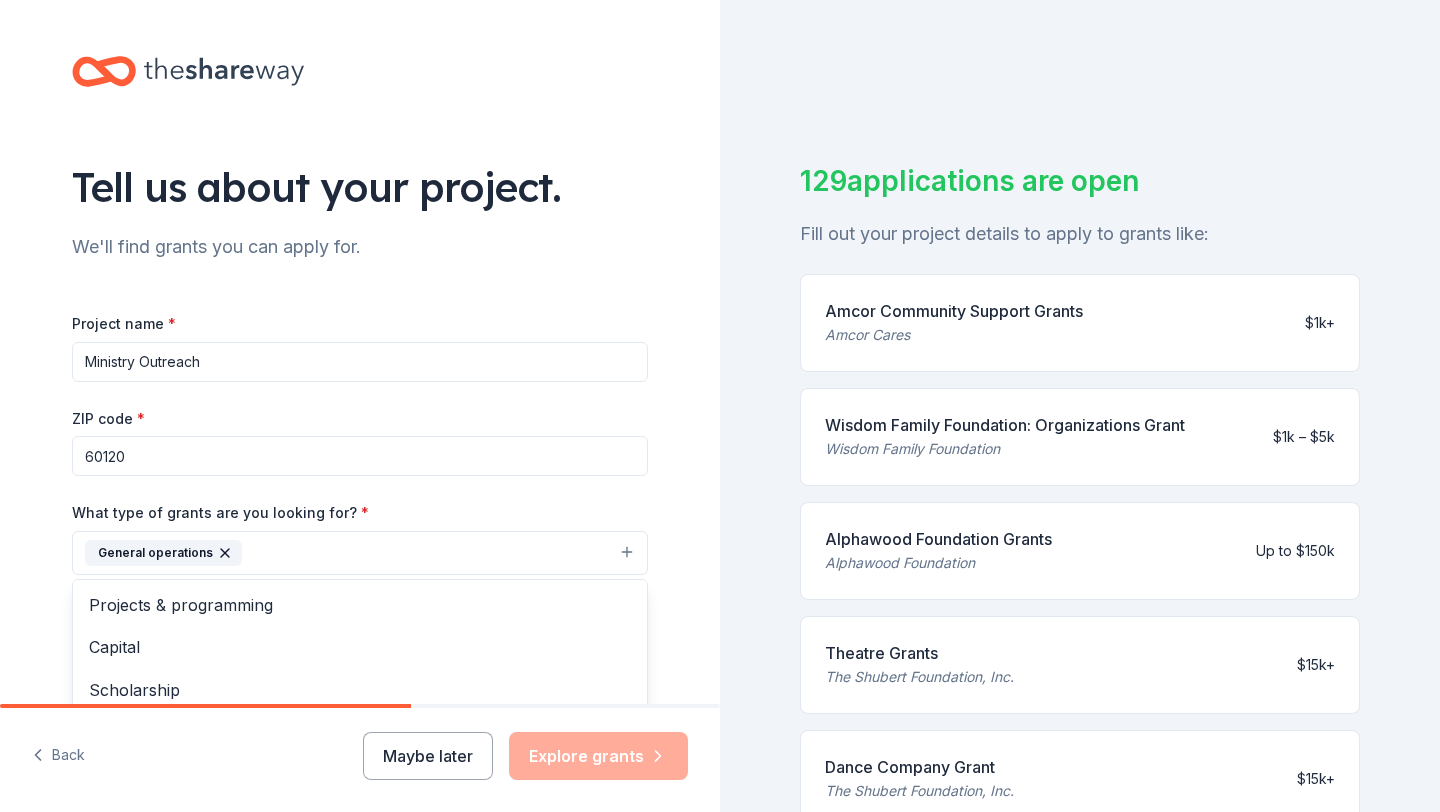 click on "Tell us about your project. We'll find grants you can apply for. Project name * Ministry Outreach ZIP code * [ZIP] What type of grants are you looking for? * General operations Projects & programming Capital Scholarship Research Education Exhibitions Conference Training and capacity building Fellowship Other What is your project about? * We use this to match you to relevant grant opportunities.   See examples We recommend at least 300 characters to get the best grant matches. Send me reminders Email me reminders of grant application deadlines" at bounding box center [360, 479] 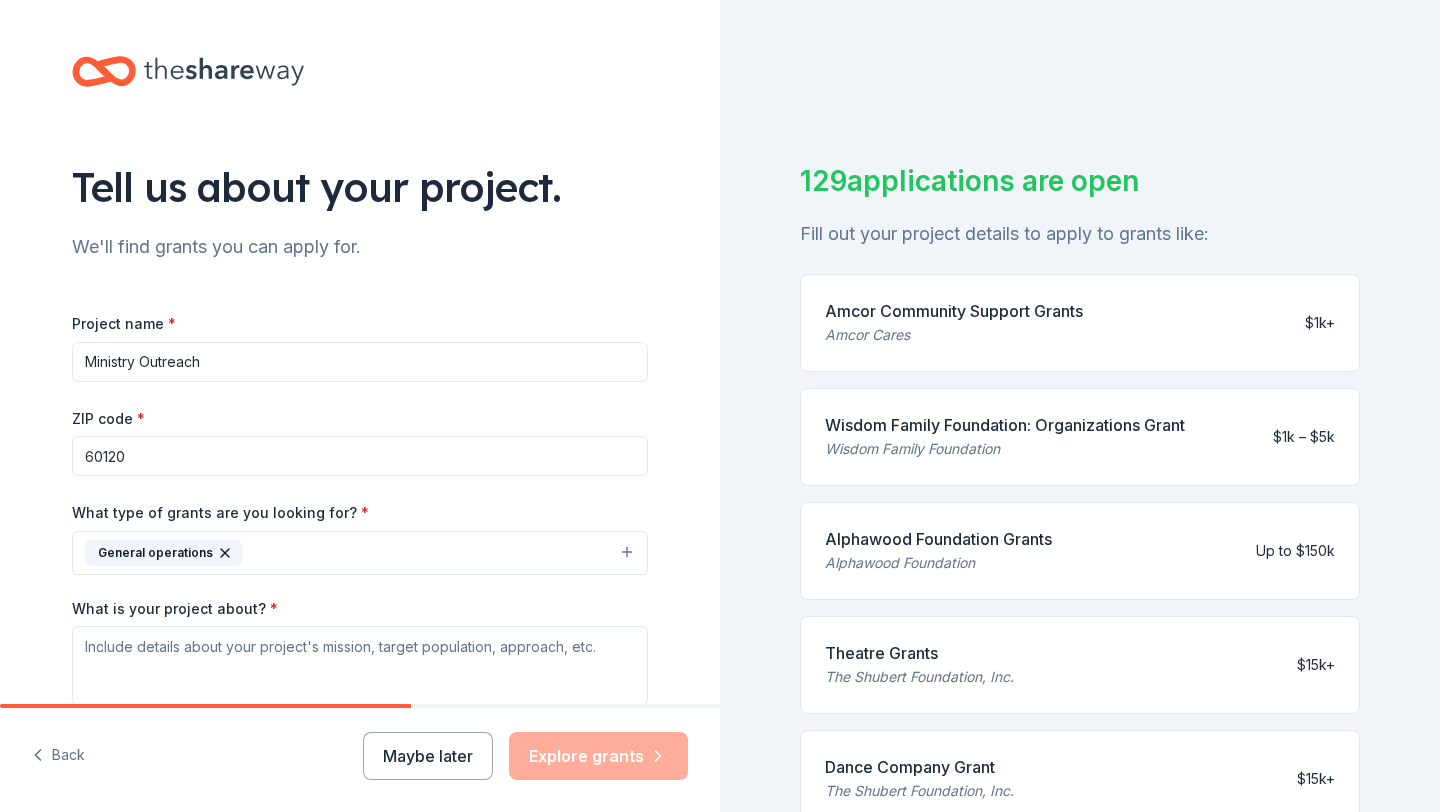type 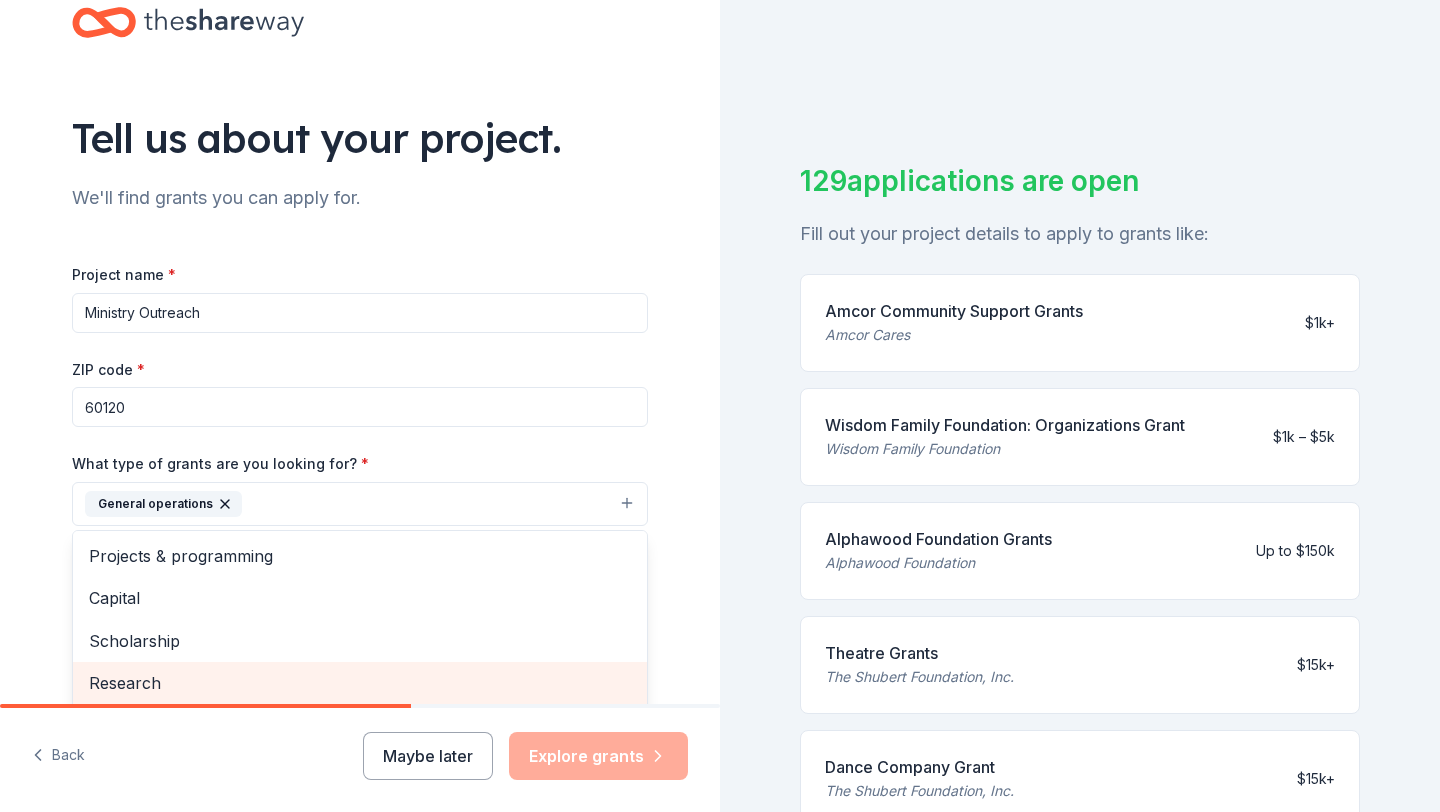 scroll, scrollTop: 113, scrollLeft: 0, axis: vertical 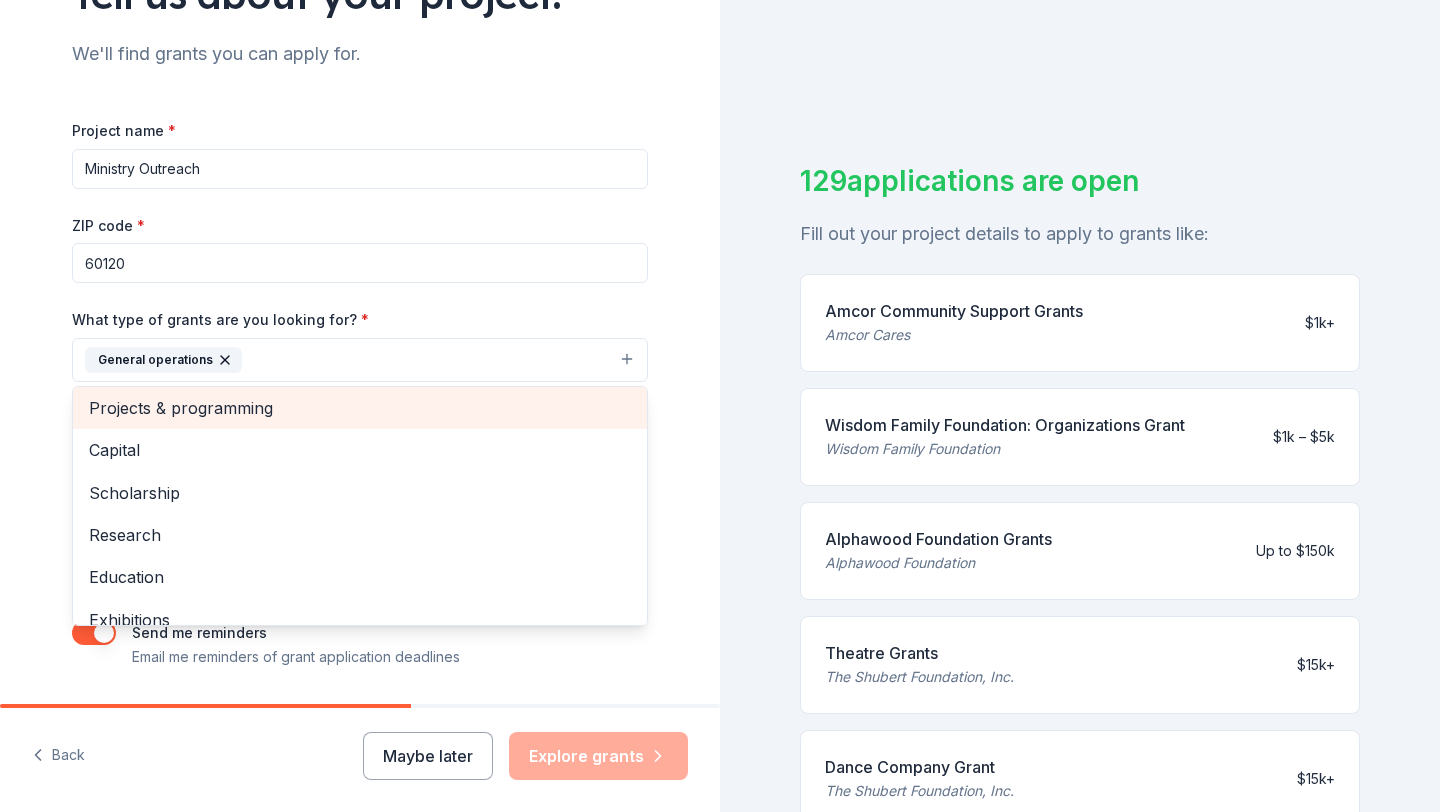 click on "Projects & programming" at bounding box center (360, 408) 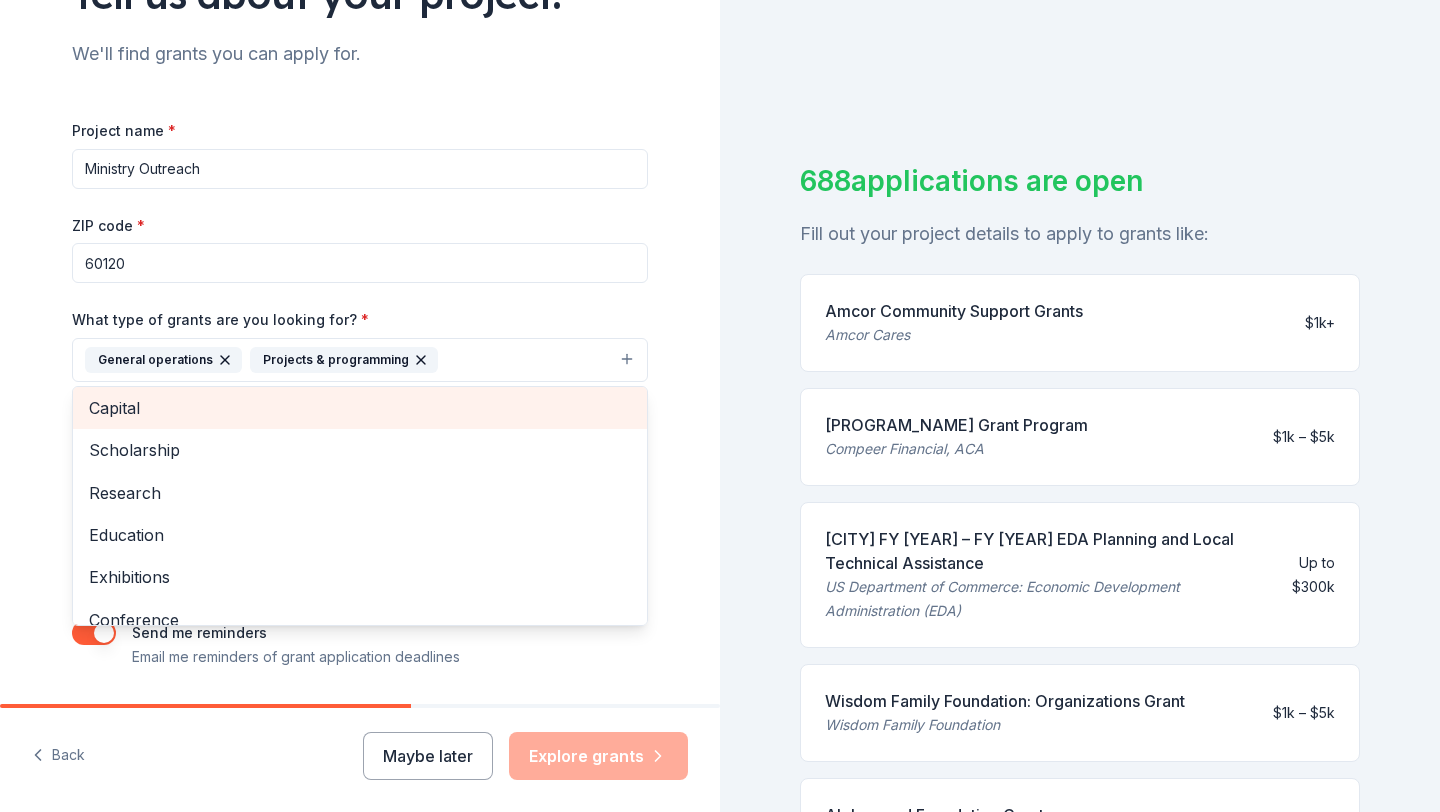 click on "Capital" at bounding box center (360, 408) 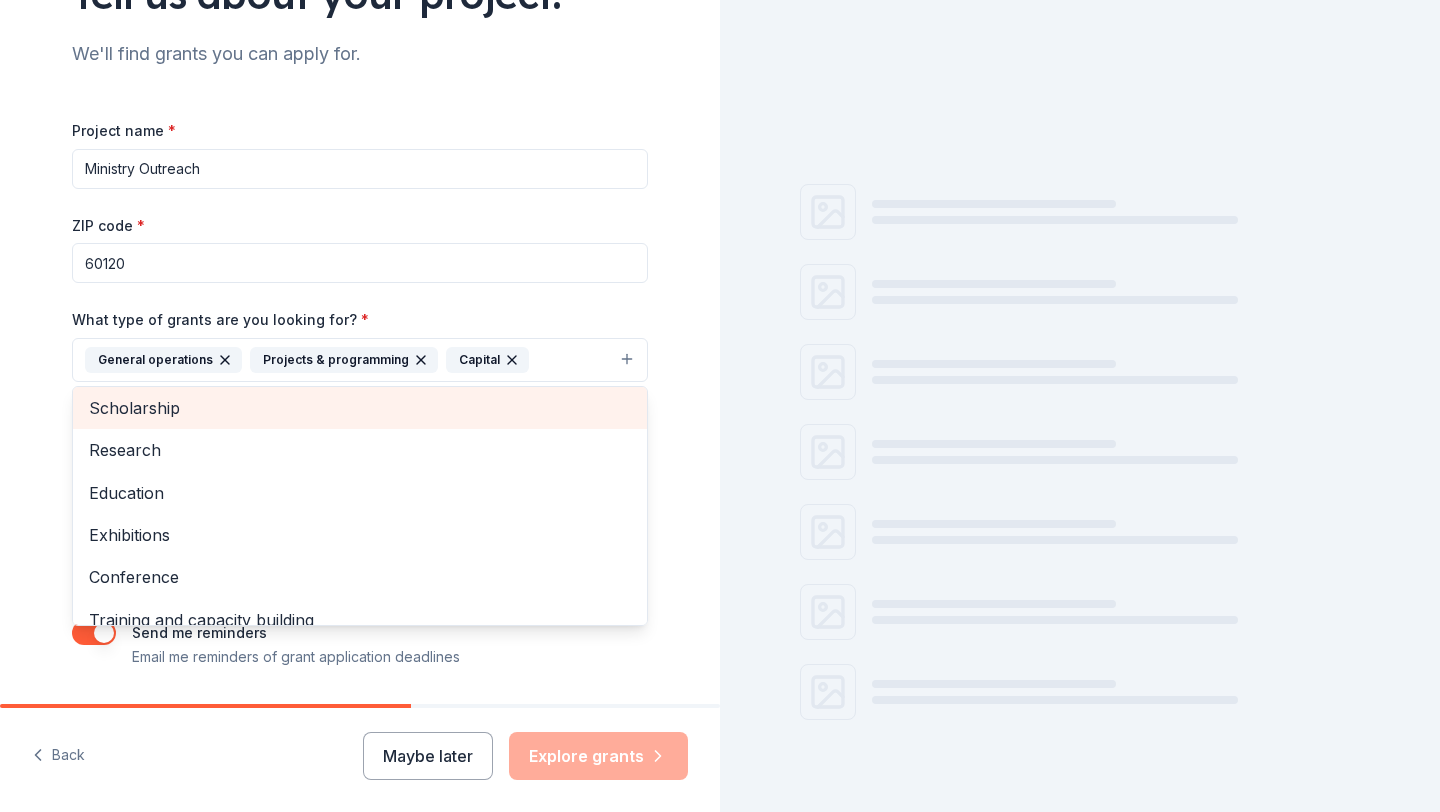 scroll, scrollTop: 0, scrollLeft: 0, axis: both 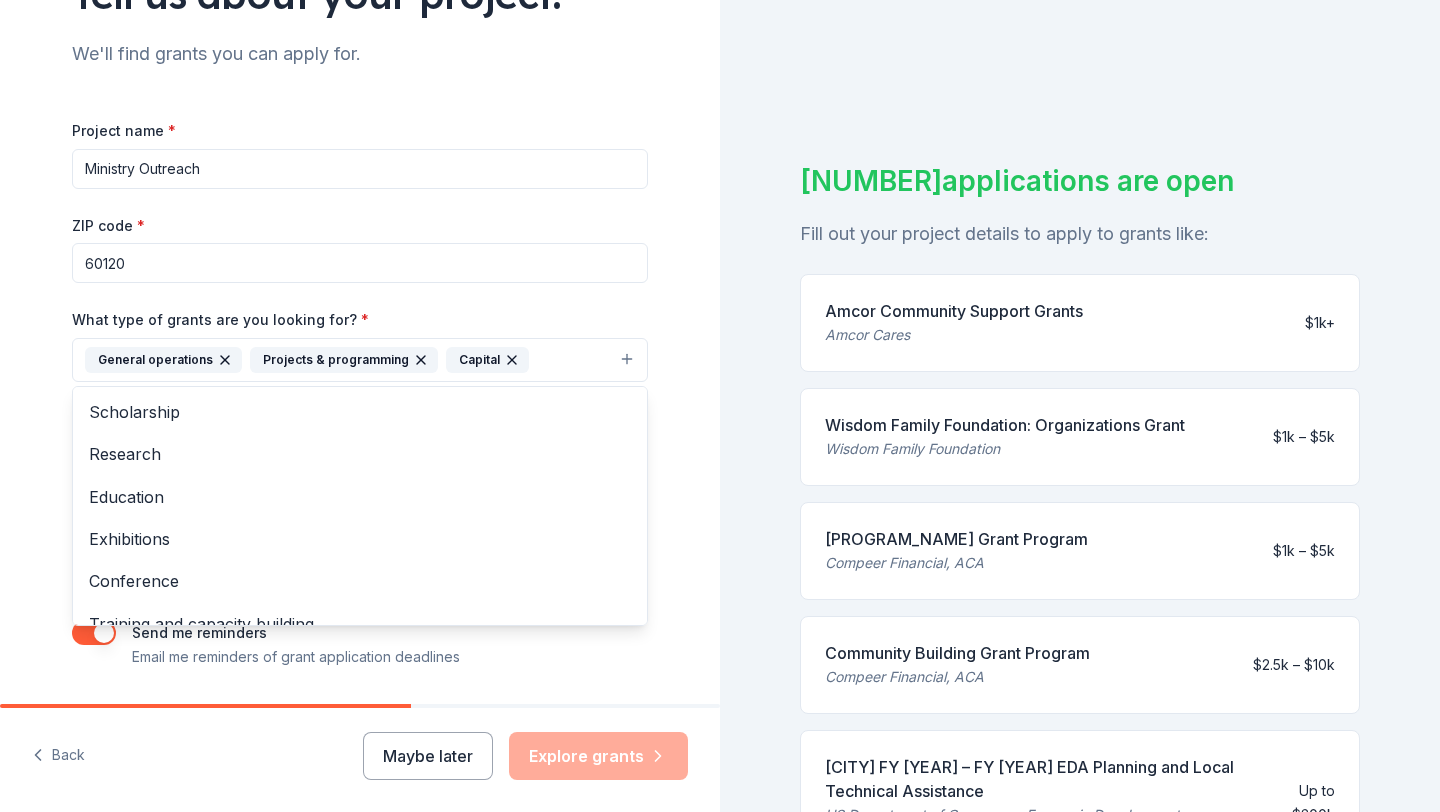 click on "Tell us about your project. We'll find grants you can apply for. Project name * Ministry Outreach ZIP code * [ZIP] What type of grants are you looking for? * General operations Projects & programming Capital Scholarship Research Education Exhibitions Conference Training and capacity building Fellowship Other What is your project about? * We use this to match you to relevant grant opportunities.   See examples We recommend at least 300 characters to get the best grant matches. Send me reminders Email me reminders of grant application deadlines" at bounding box center (360, 286) 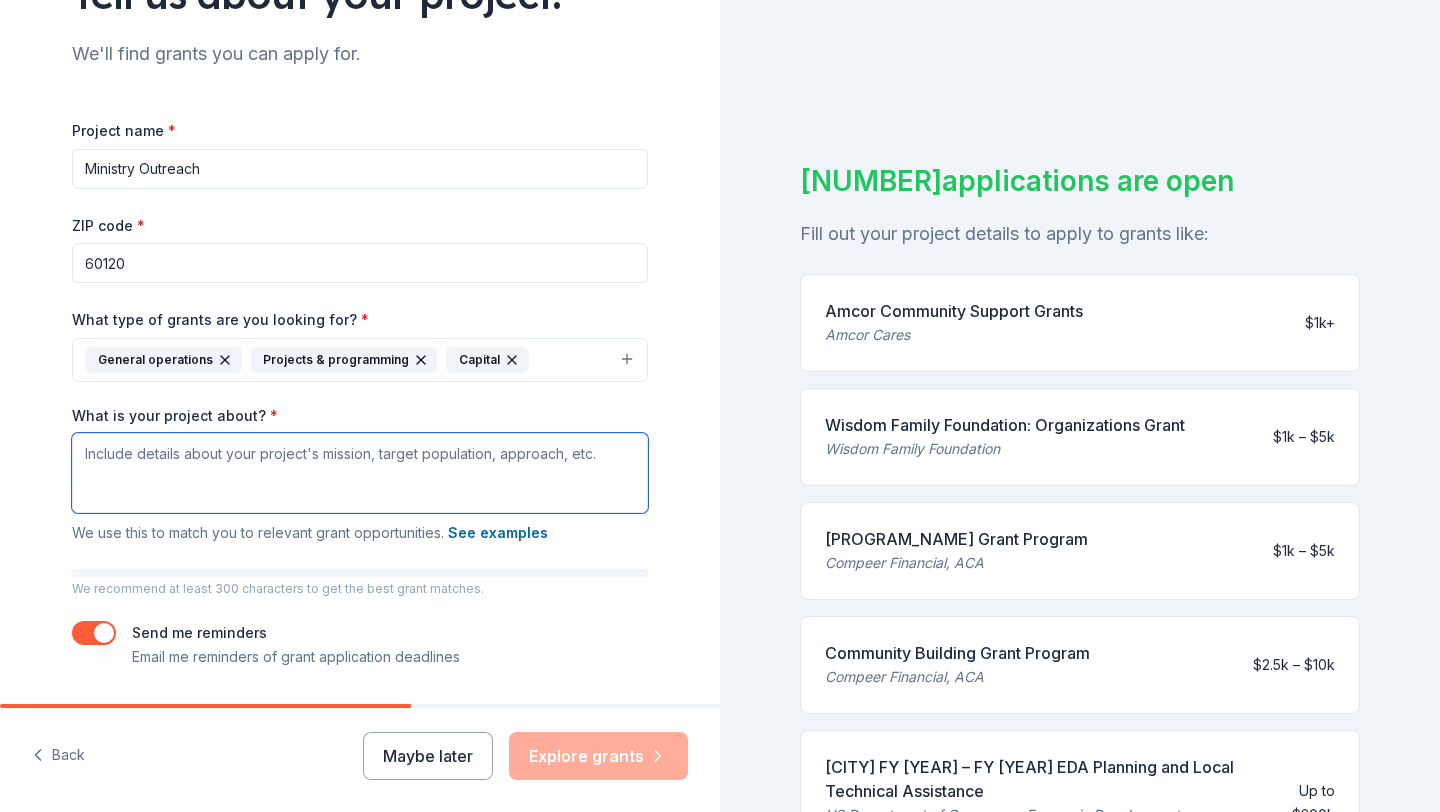click on "What is your project about? *" at bounding box center [360, 473] 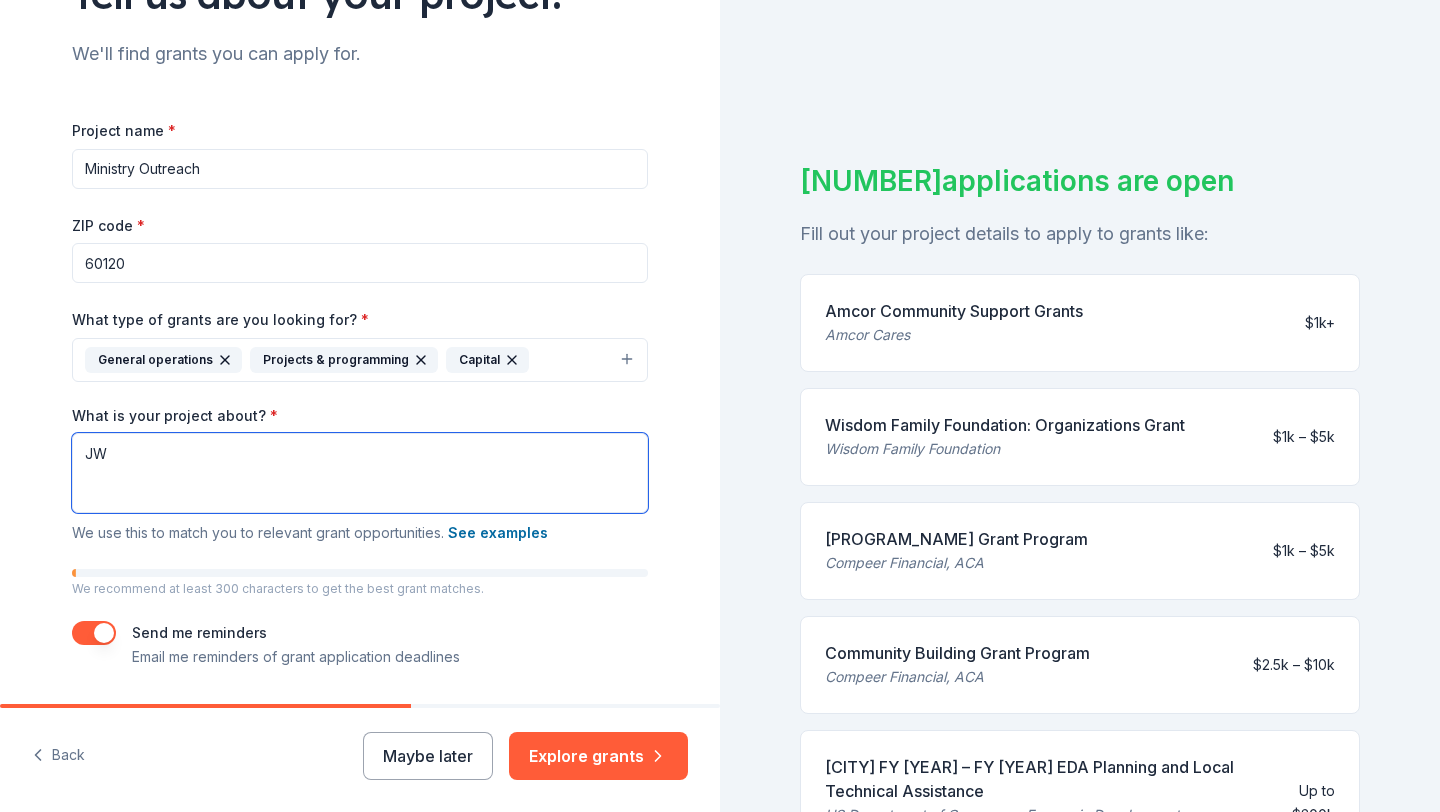 type on "J" 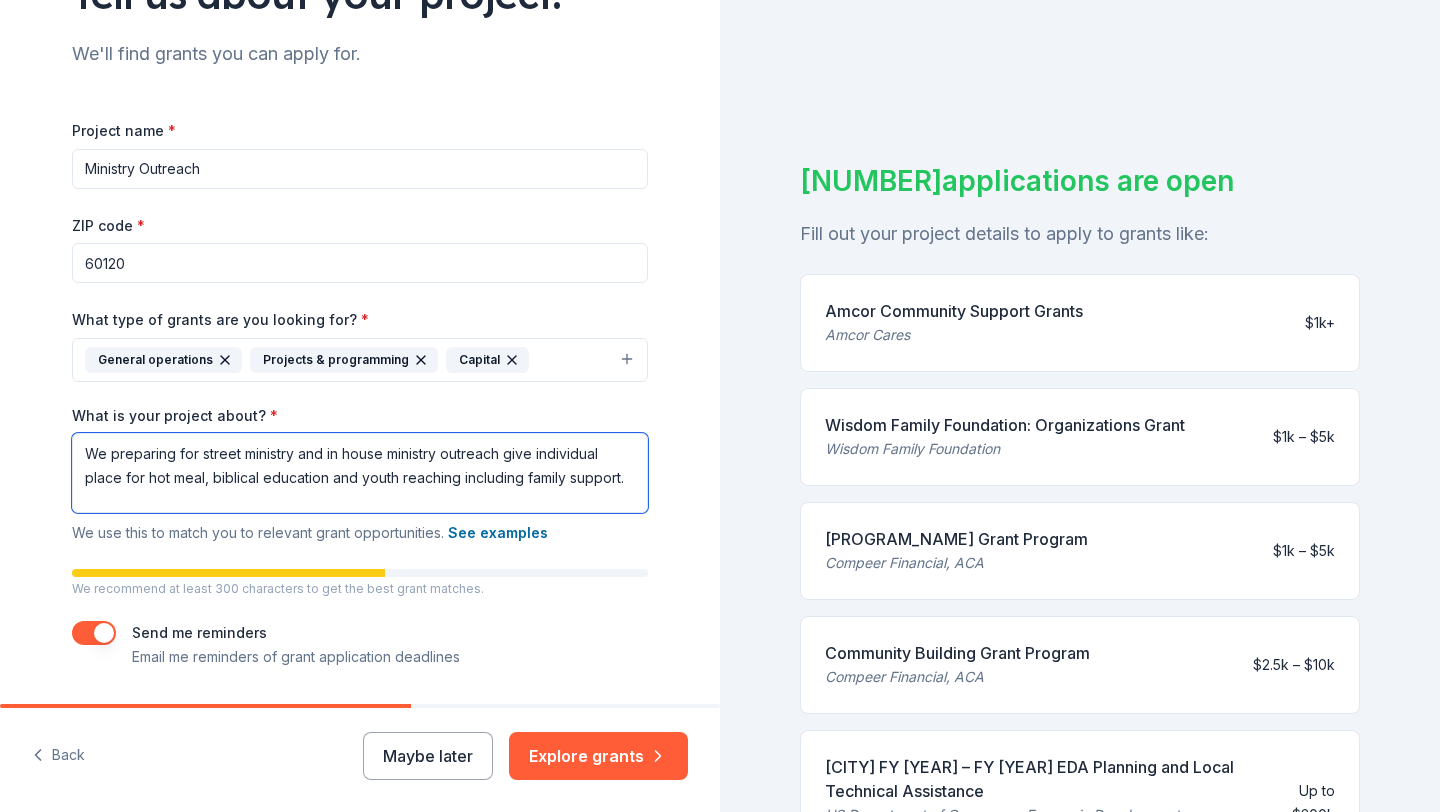 click on "We preparing for street ministry and in house ministry outreach give individual place for hot meal, biblical education and youth reaching including family support." at bounding box center [360, 473] 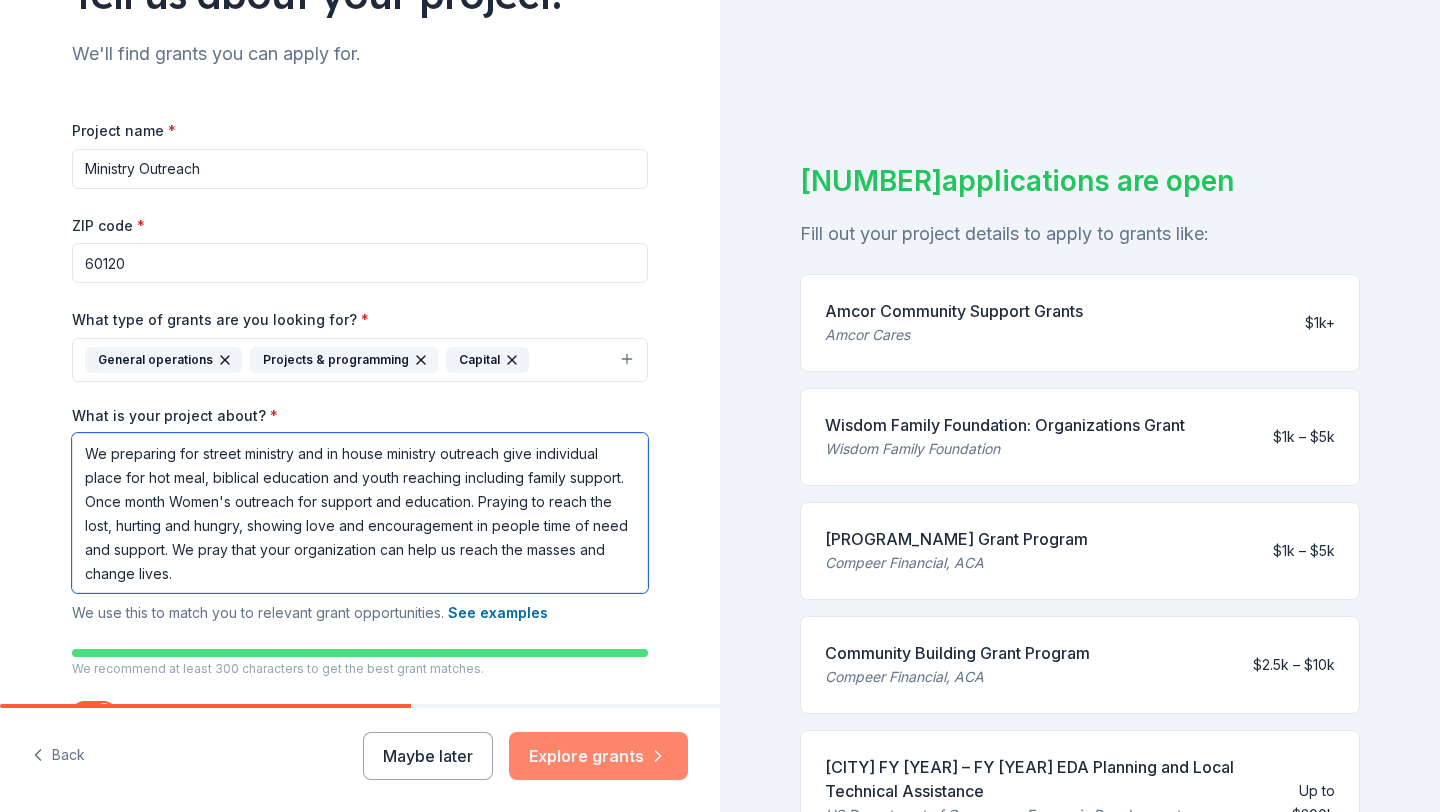 type on "We preparing for street ministry and in house ministry outreach give individual place for hot meal, biblical education and youth reaching including family support. Once month Women's outreach for support and education. Praying to reach the lost, hurting and hungry, showing love and encouragement in people time of need and support. We pray that your organization can help us reach the masses and change lives." 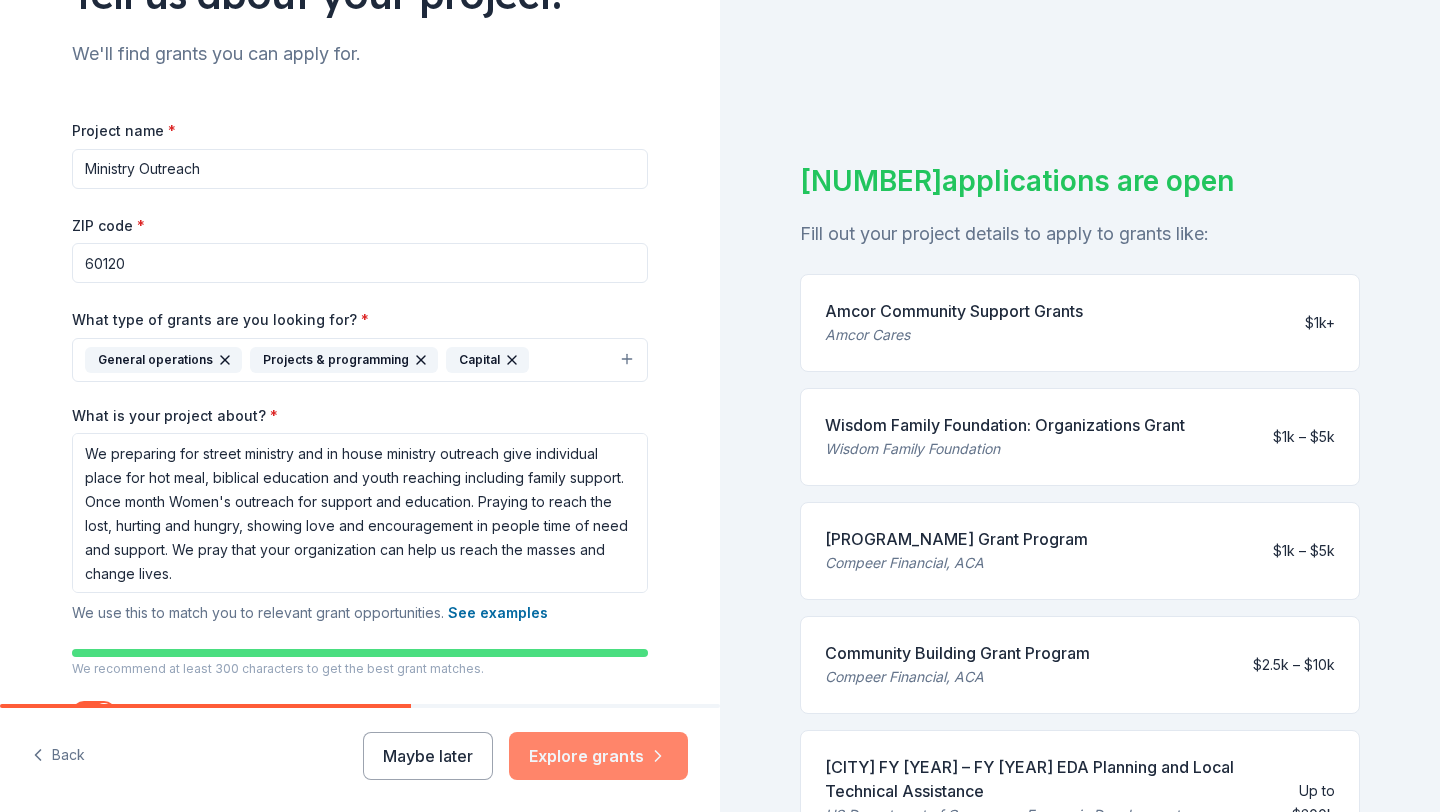 click on "Explore grants" at bounding box center (598, 756) 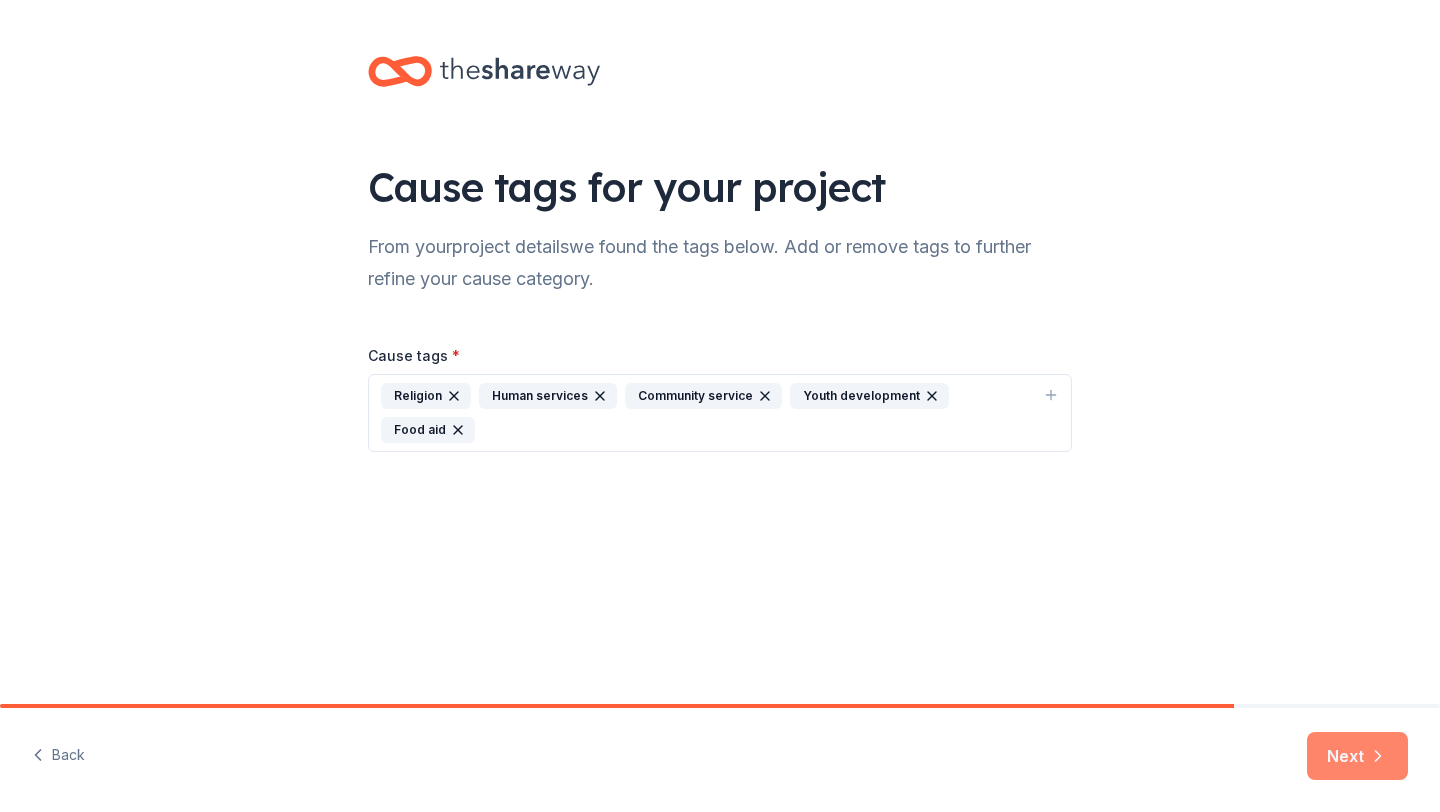 click on "Next" at bounding box center (1357, 756) 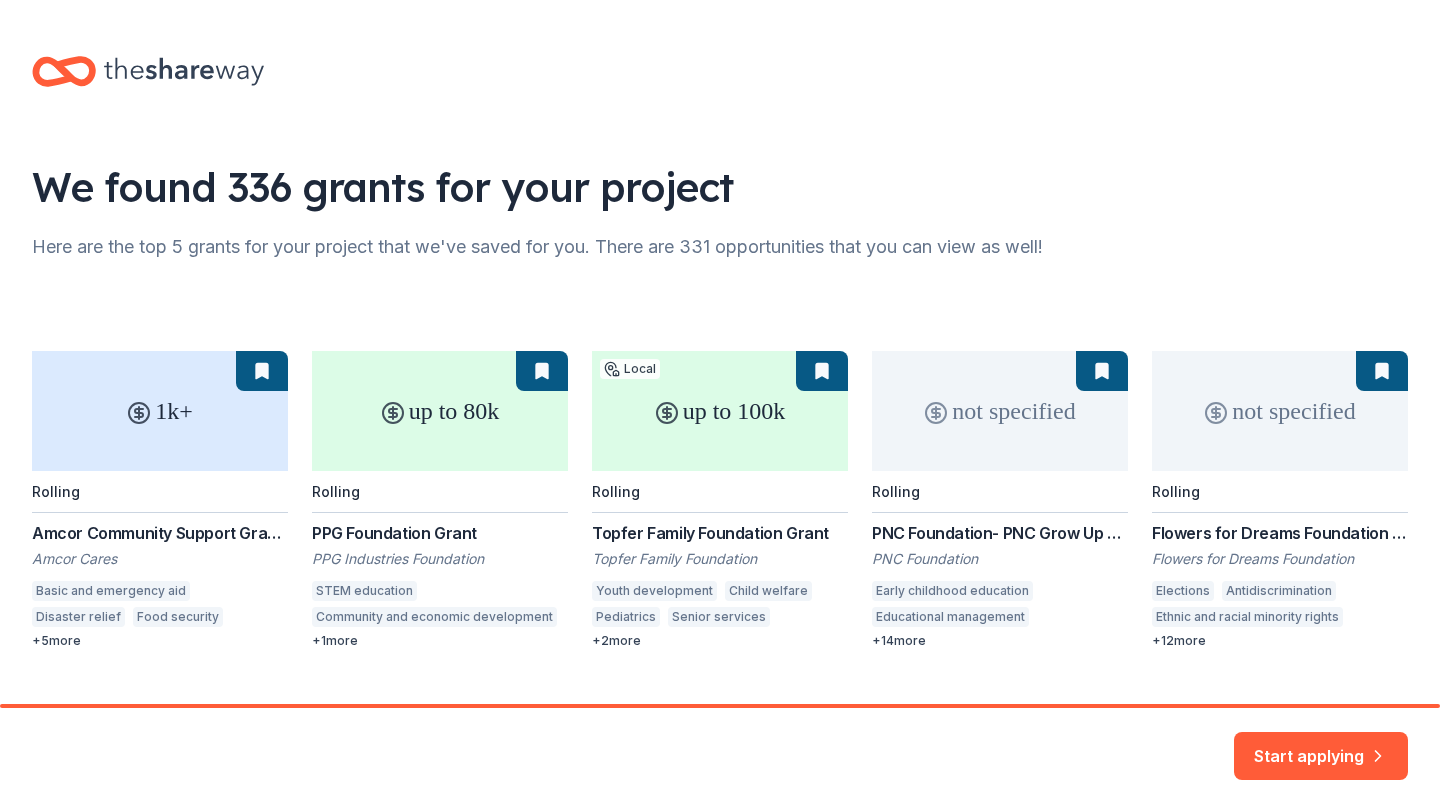 click on "We found 336 grants for your project Here are the top 5 grants for your project that
we've saved for you.
There are 331 opportunities that you can view as well! 1k+ Rolling Amcor Community Support Grants Amcor Cares Basic and emergency aid Disaster relief Food security Homeless services Job services STEM education Health Arts and culture Higher education +  5  more up to 80k Rolling PPG Foundation Grant PPG Industries Foundation STEM education Community and economic development Community beautification +  1  more up to 100k Local Rolling Topfer Family Foundation Grant Topfer Family Foundation Youth development Child welfare Pediatrics Senior services Employment Vocational education +  2  more not specified Rolling PNC Foundation- PNC Grow Up Great PNC Foundation Early childhood education Educational management Arts education Human services Arts and culture Microfinance Health care access Equal opportunity in education Housing development Home ownership STEM education Employment +  14 +" at bounding box center [720, 372] 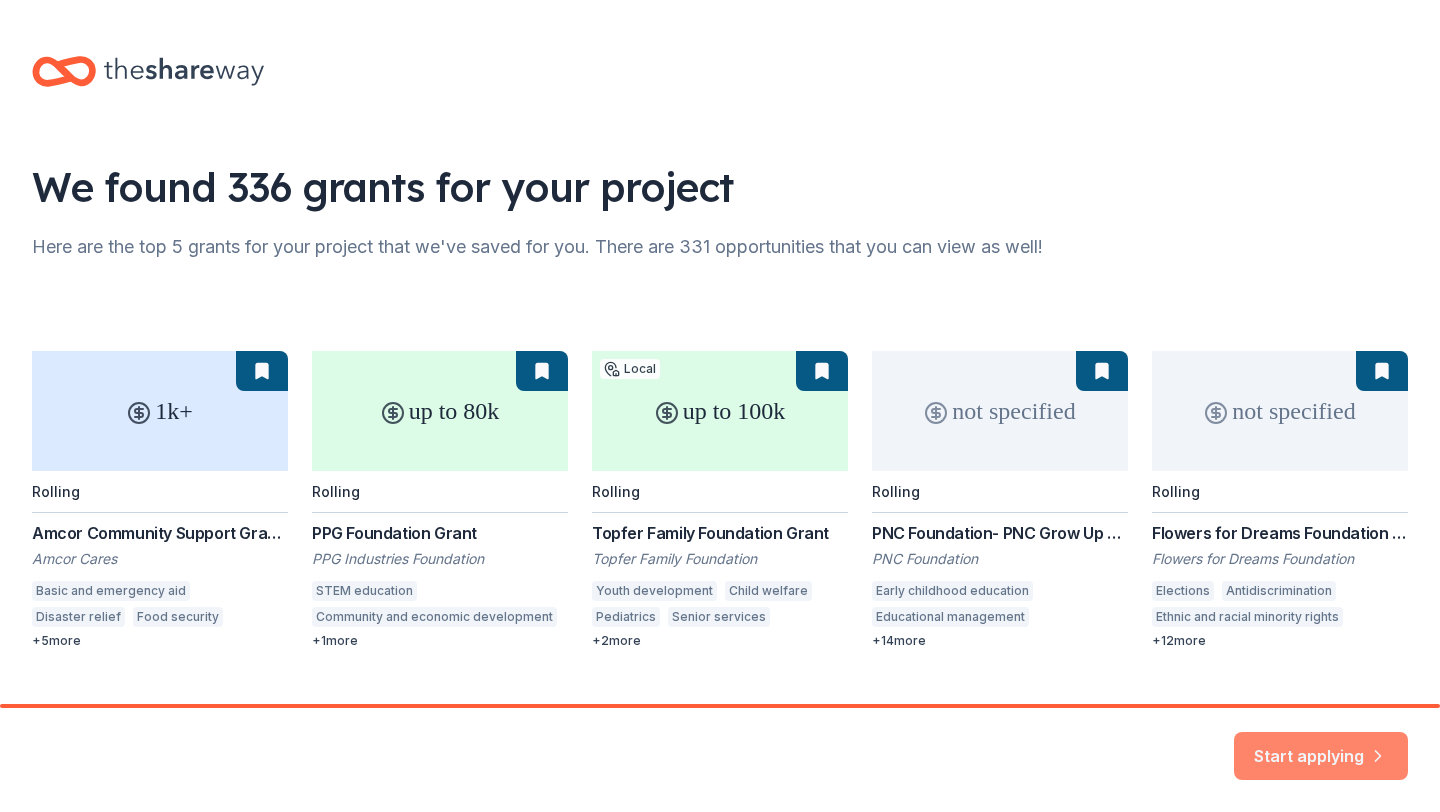 click on "Start applying" at bounding box center [1321, 744] 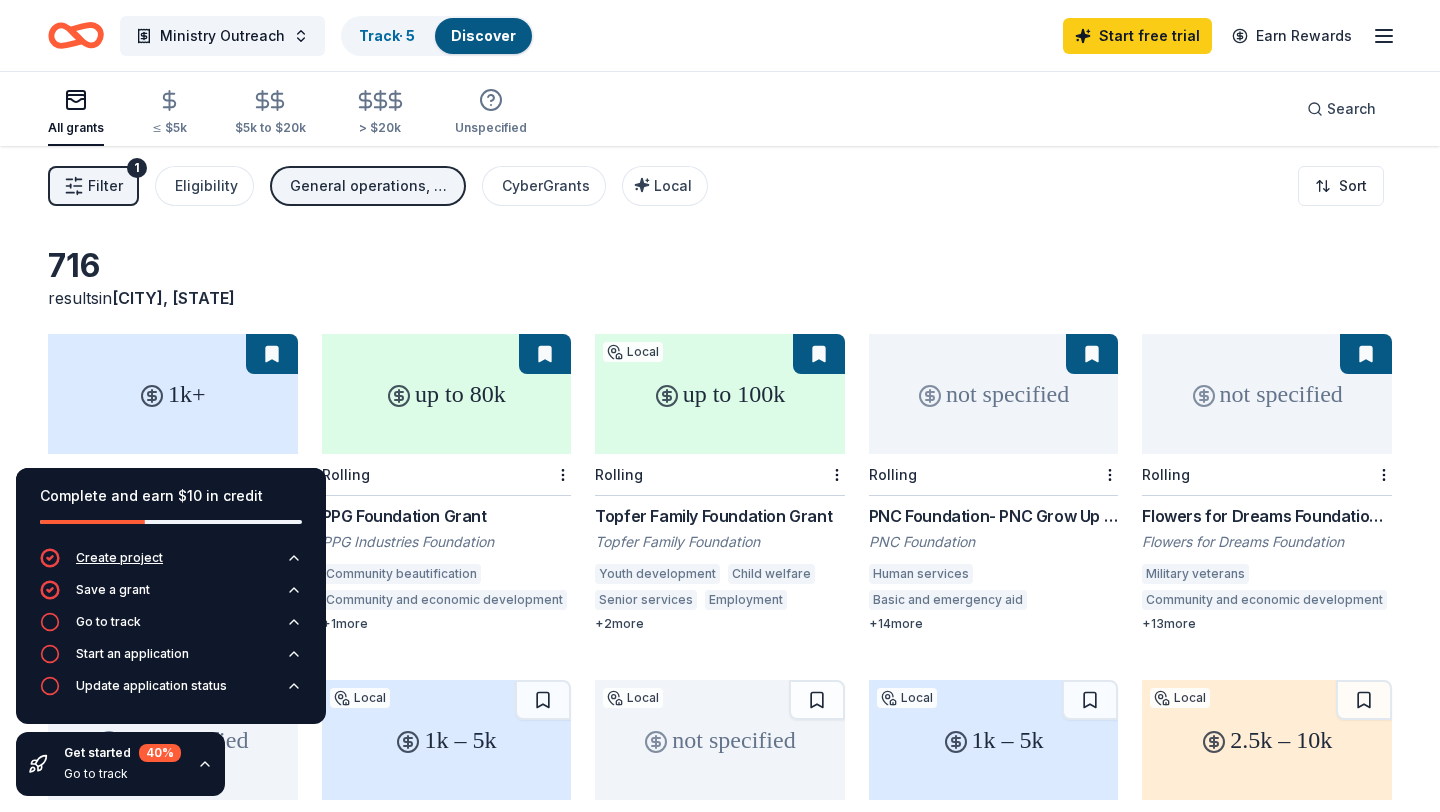 click on "Create project" at bounding box center [119, 558] 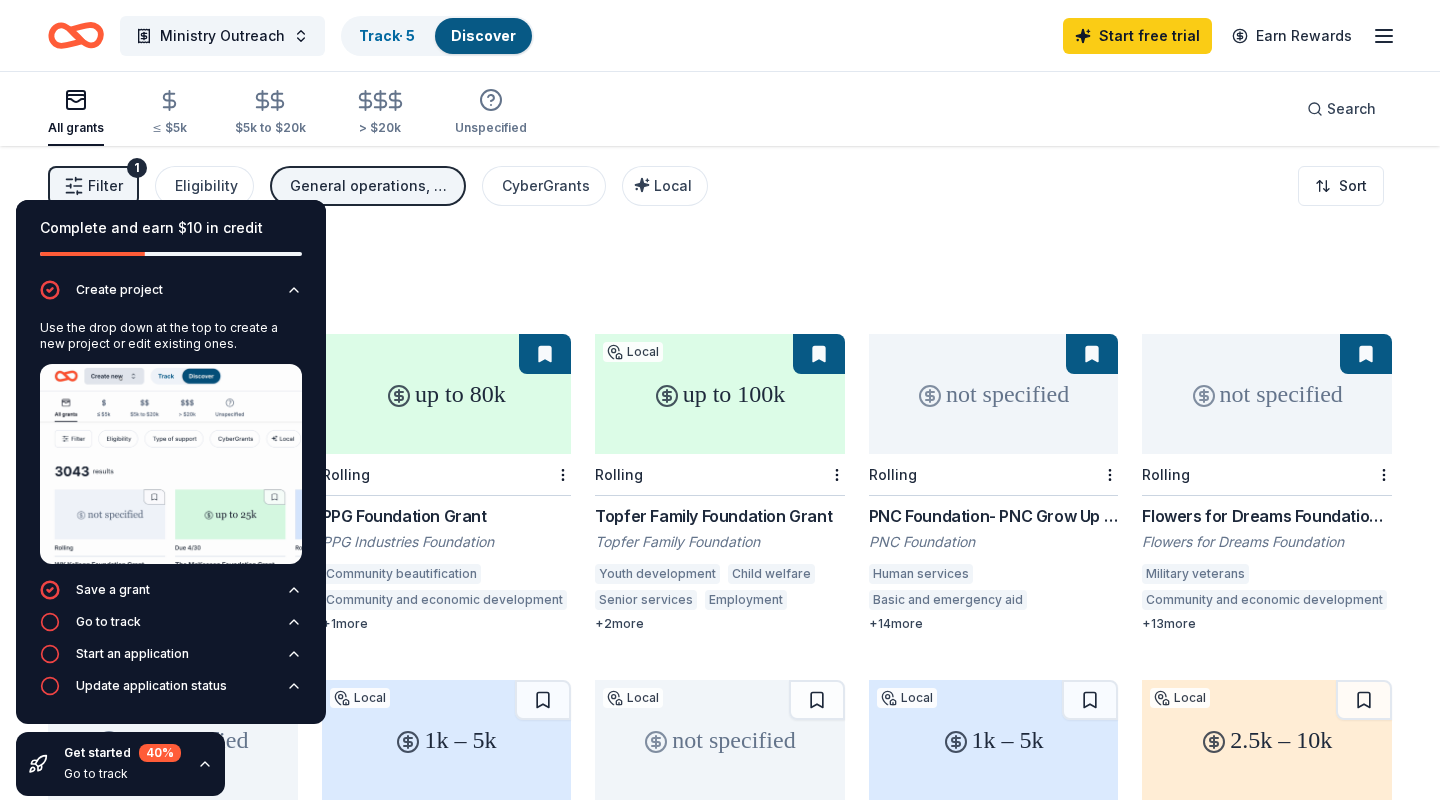 click on "[NUMBER] results  in  [CITY], [STATE]" at bounding box center [720, 278] 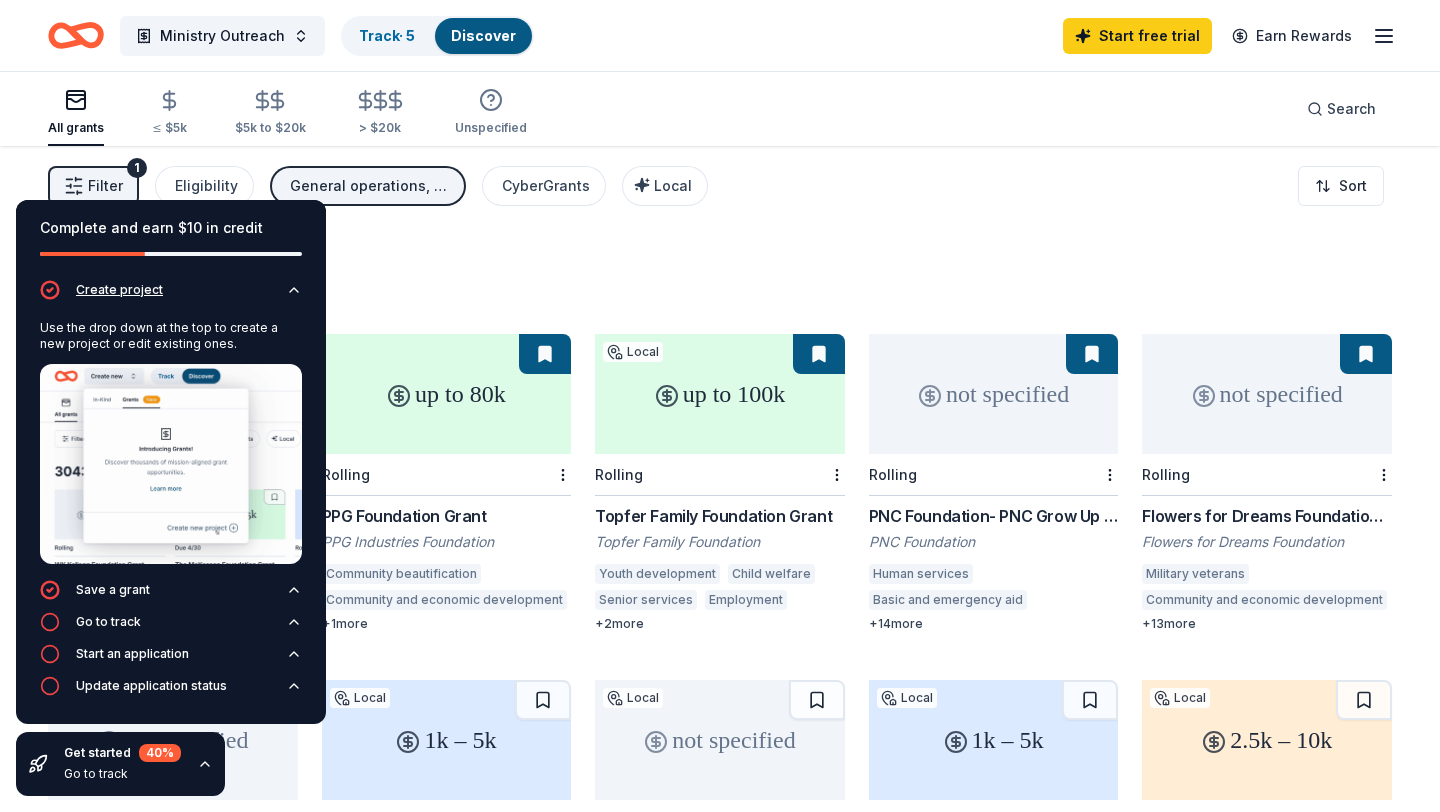 click 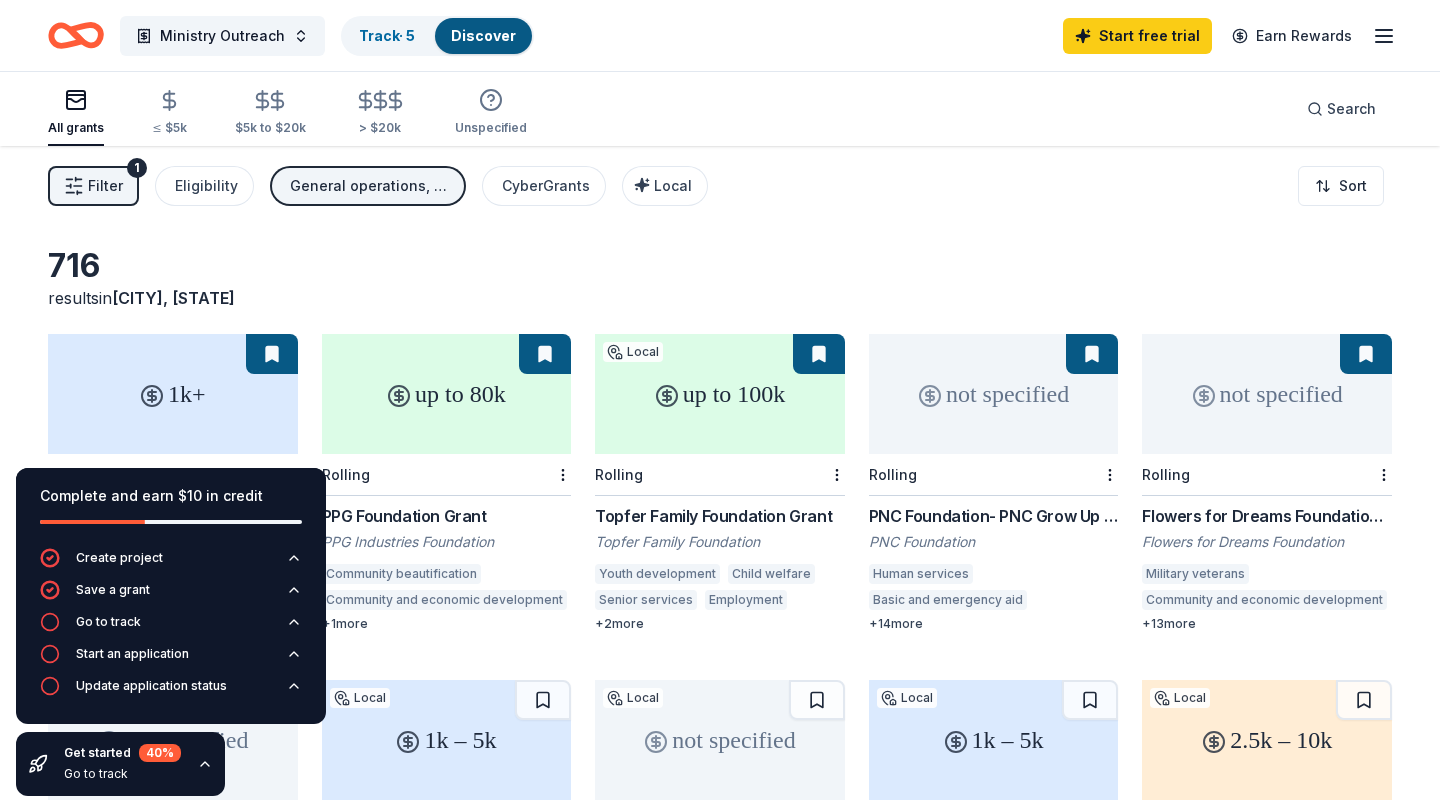 click on "[NUMBER] results  in  [CITY], [STATE]" at bounding box center (720, 278) 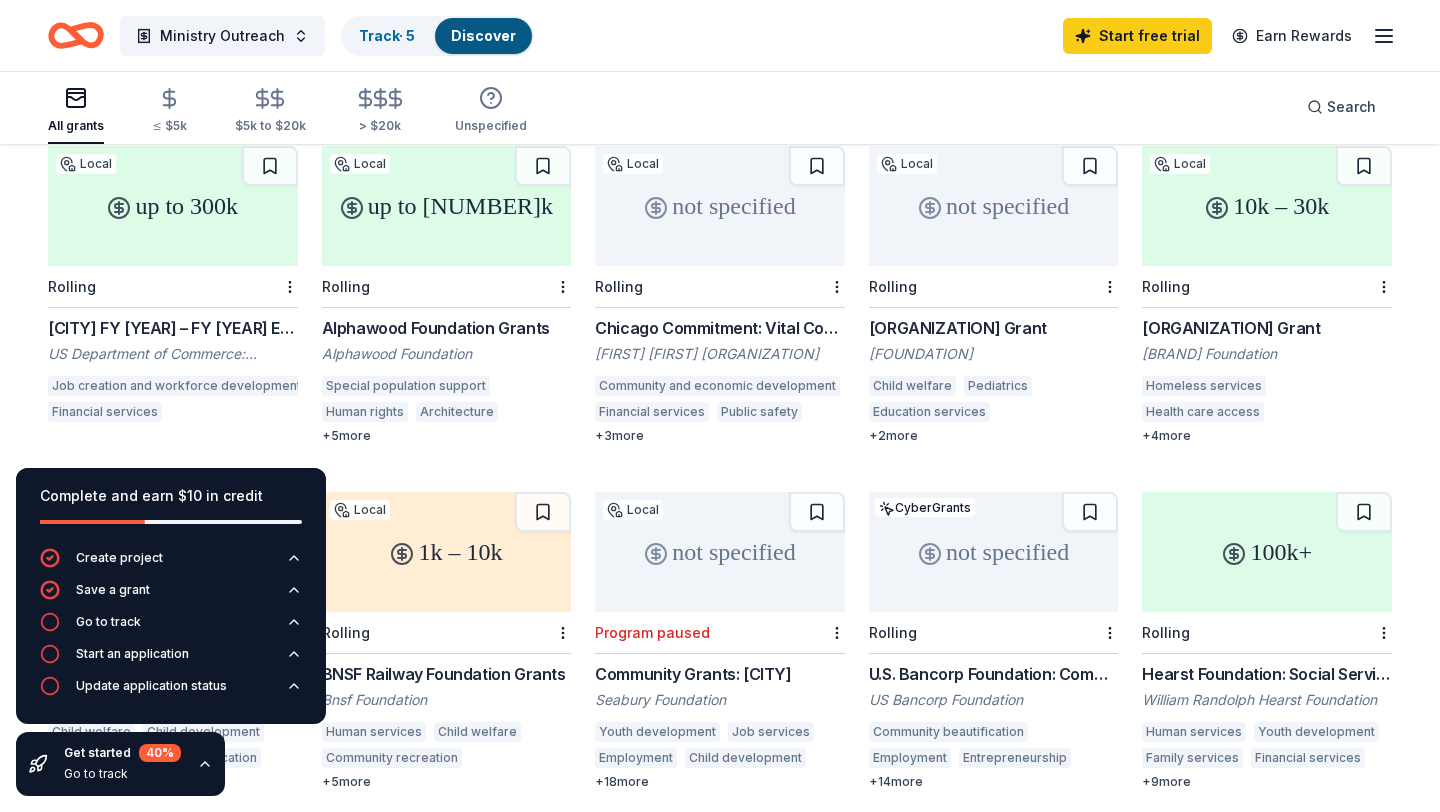 scroll, scrollTop: 840, scrollLeft: 0, axis: vertical 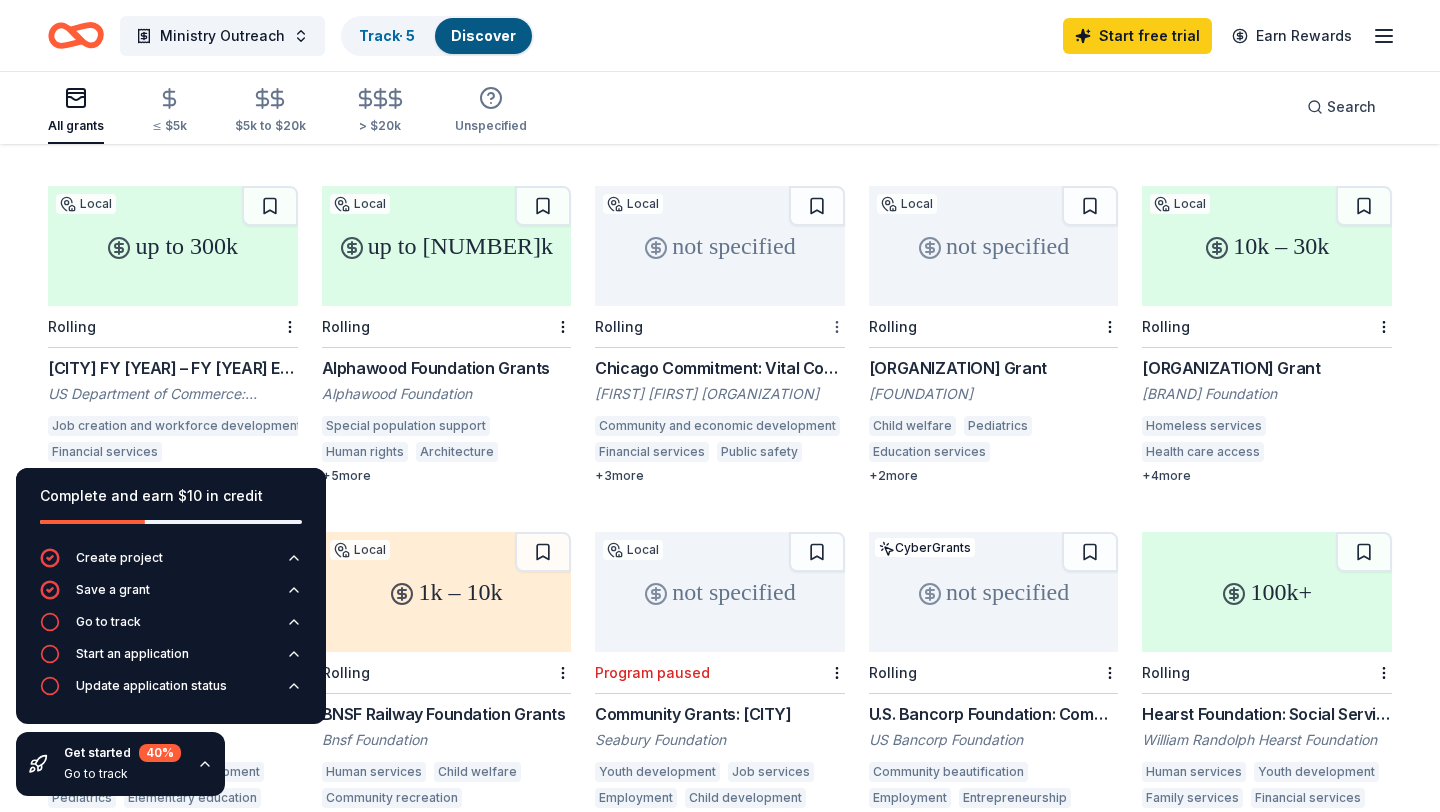 click on "Ministry Outreach Track  · 5 Discover Start free  trial Earn Rewards All grants ≤ $5k $5k to $20k > $20k Unspecified Search Filter 1 Eligibility General operations, Projects & programming, Capital CyberGrants Local Sort Complete and earn $10 in credit Create project Save a grant Go to track Start an application Update application status Get started 40 % Go to track 716 results  in  [CITY], [STATE] 1k+ Rolling Amcor Community Support Grants Amcor Cares Basic and emergency aid Homeless services Job services Disaster relief Food security STEM education Health Arts and culture Higher education +  6  more up to 80k Rolling PPG Foundation Grant PPG Industries Foundation Community beautification Community and economic development STEM education +  1  more up to 100k Local Rolling Topfer Family Foundation Grant Topfer Family Foundation Youth development Child welfare Senior services Employment Pediatrics Vocational education +  2  more not specified Rolling PNC Foundation- PNC Grow Up Great PNC Foundation +  5" at bounding box center [720, -434] 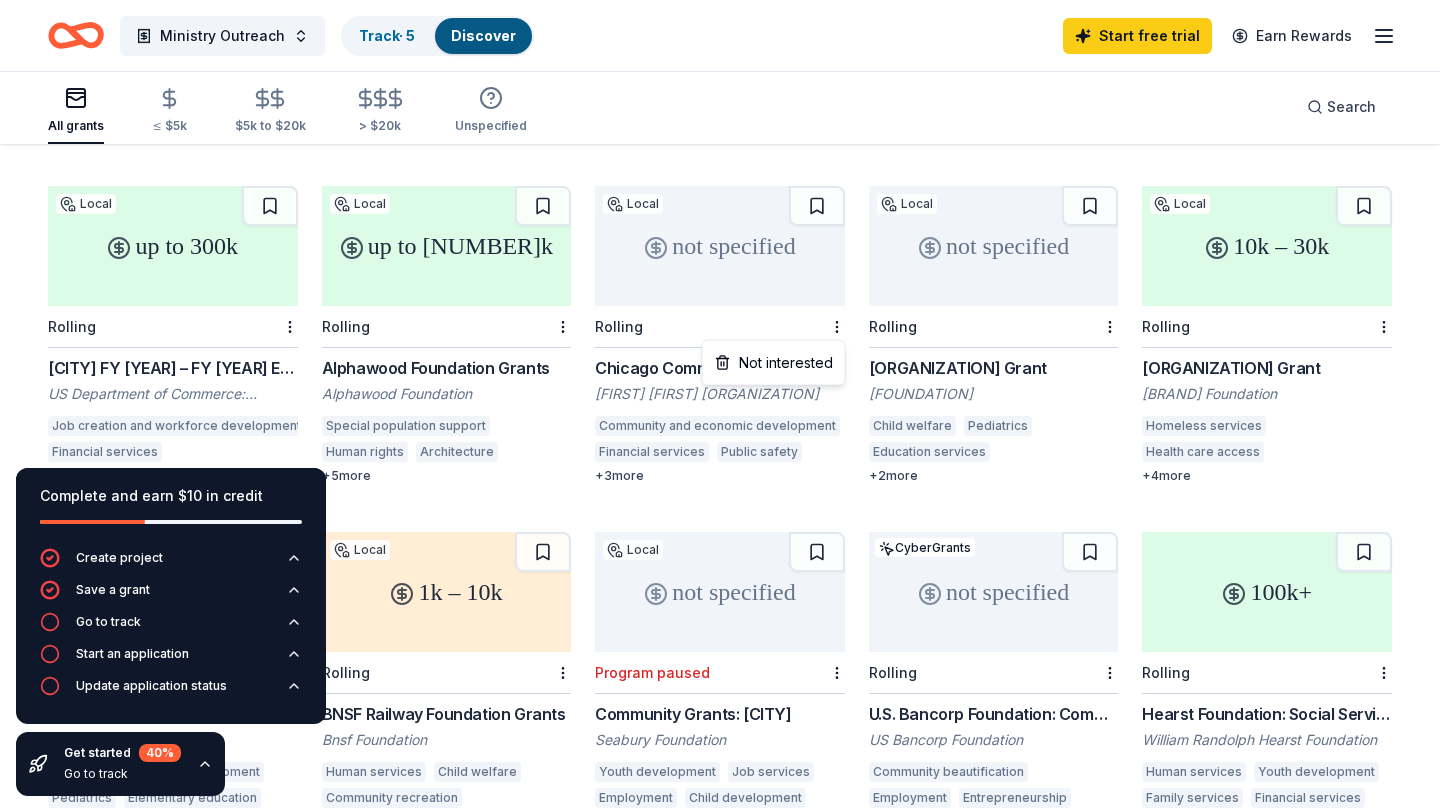 click on "Ministry Outreach Track  · 5 Discover Start free  trial Earn Rewards All grants ≤ $5k $5k to $20k > $20k Unspecified Search Filter 1 Eligibility General operations, Projects & programming, Capital CyberGrants Local Sort Complete and earn $10 in credit Create project Save a grant Go to track Start an application Update application status Get started 40 % Go to track 716 results  in  [CITY], [STATE] 1k+ Rolling Amcor Community Support Grants Amcor Cares Basic and emergency aid Homeless services Job services Disaster relief Food security STEM education Health Arts and culture Higher education +  6  more up to 80k Rolling PPG Foundation Grant PPG Industries Foundation Community beautification Community and economic development STEM education +  1  more up to 100k Local Rolling Topfer Family Foundation Grant Topfer Family Foundation Youth development Child welfare Senior services Employment Pediatrics Vocational education +  2  more not specified Rolling PNC Foundation- PNC Grow Up Great PNC Foundation +  5" at bounding box center [720, -434] 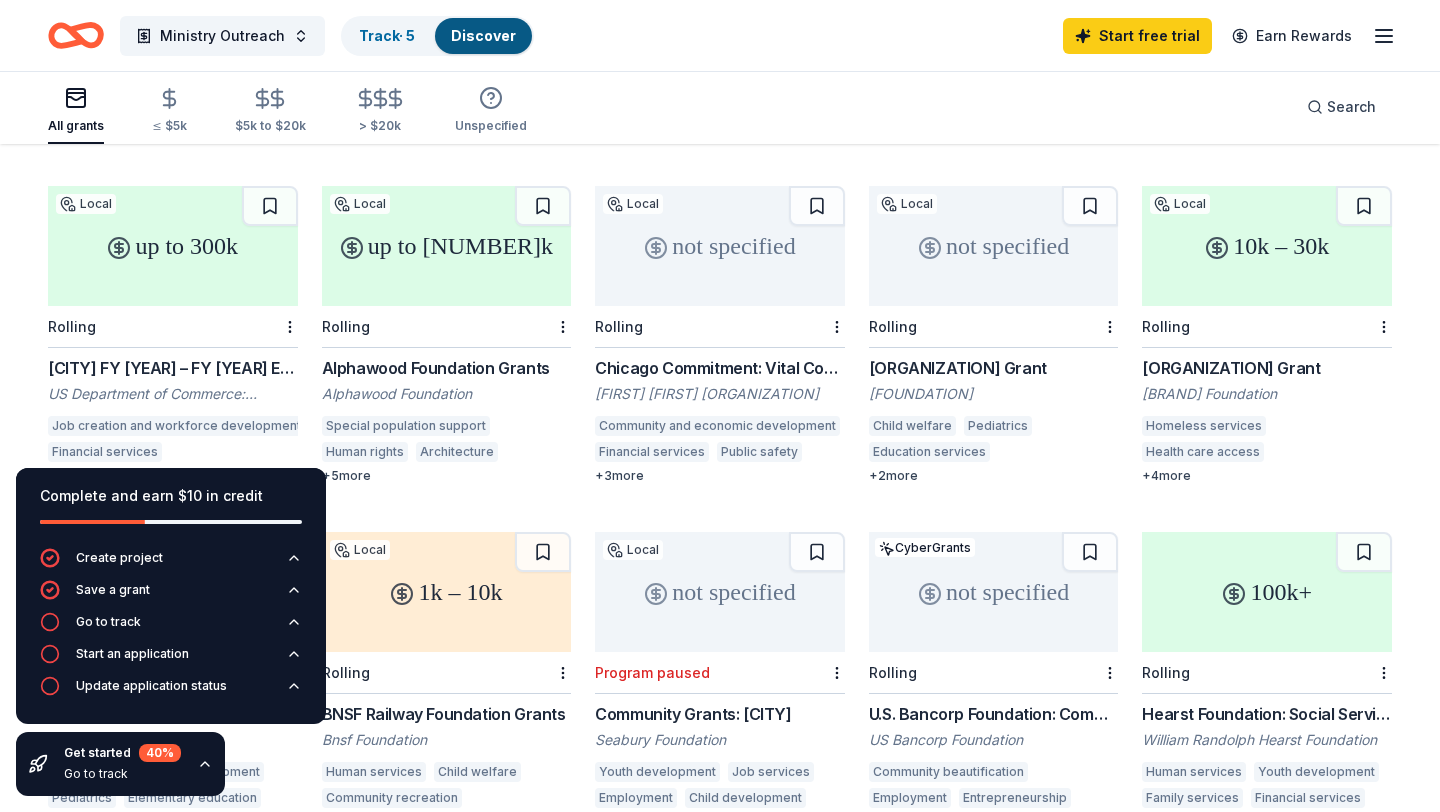 click on "+  3  more" at bounding box center [720, 476] 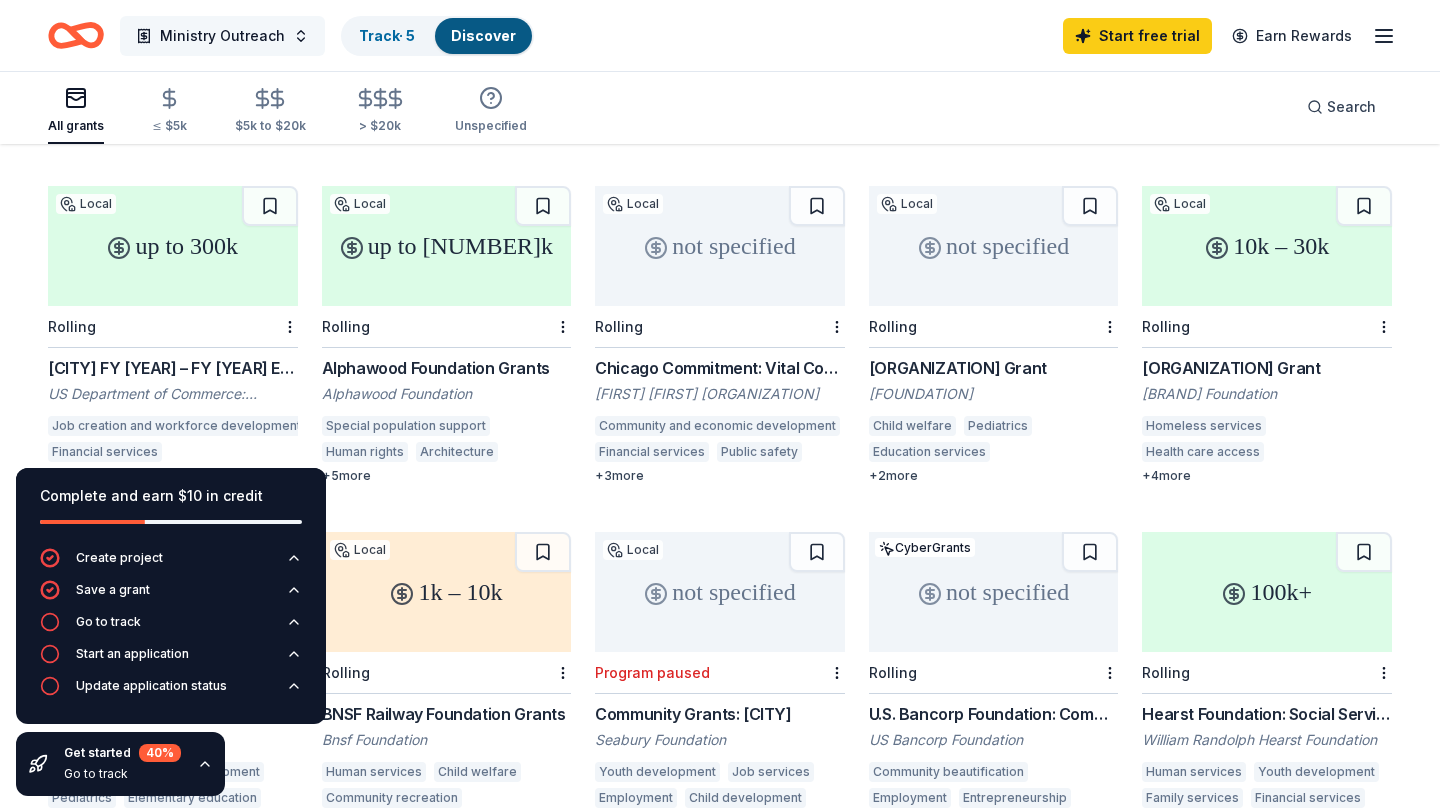 click on "Ministry Outreach" at bounding box center [222, 36] 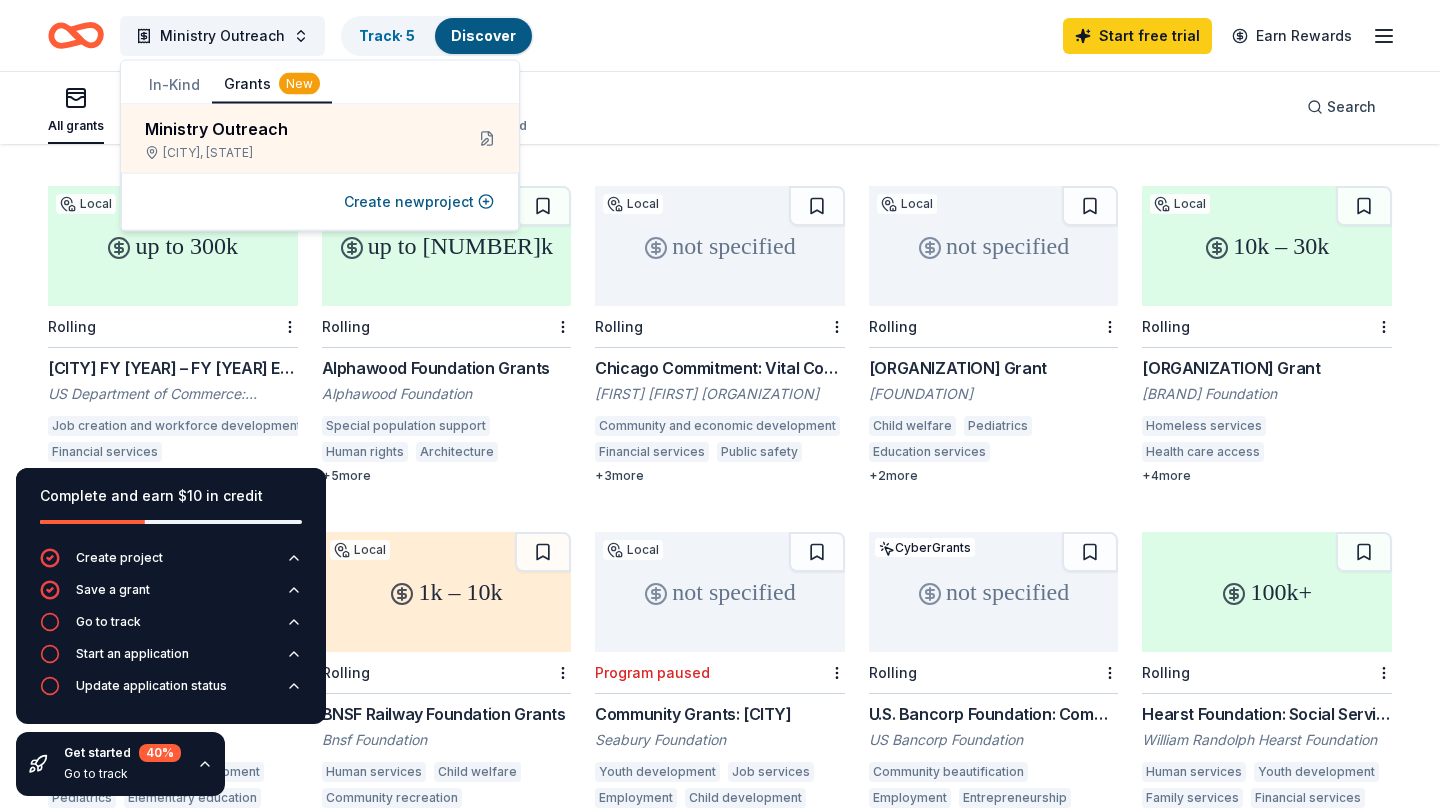 click on "All grants ≤ $5k $5k to $20k > $20k Unspecified Search" at bounding box center [720, 107] 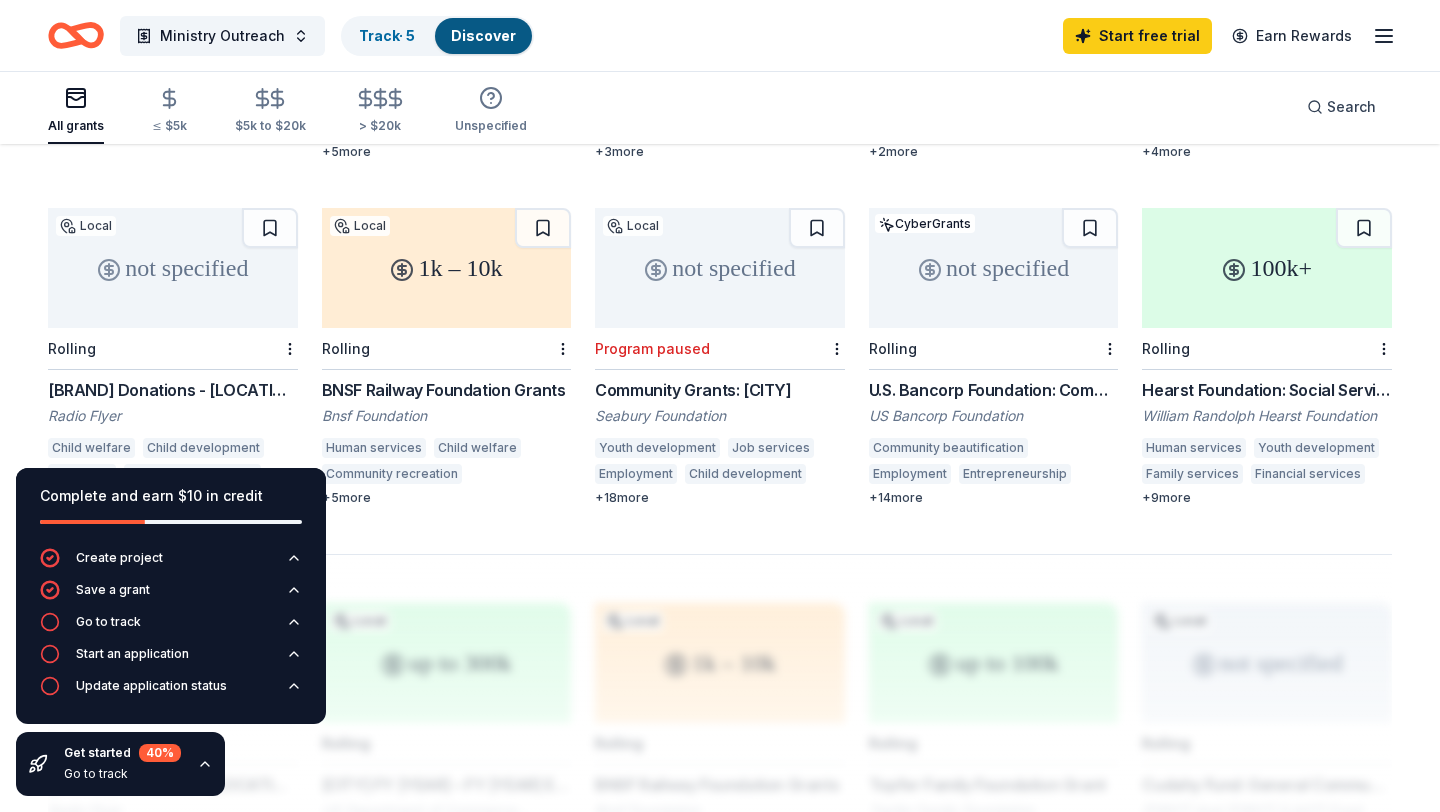 scroll, scrollTop: 1150, scrollLeft: 0, axis: vertical 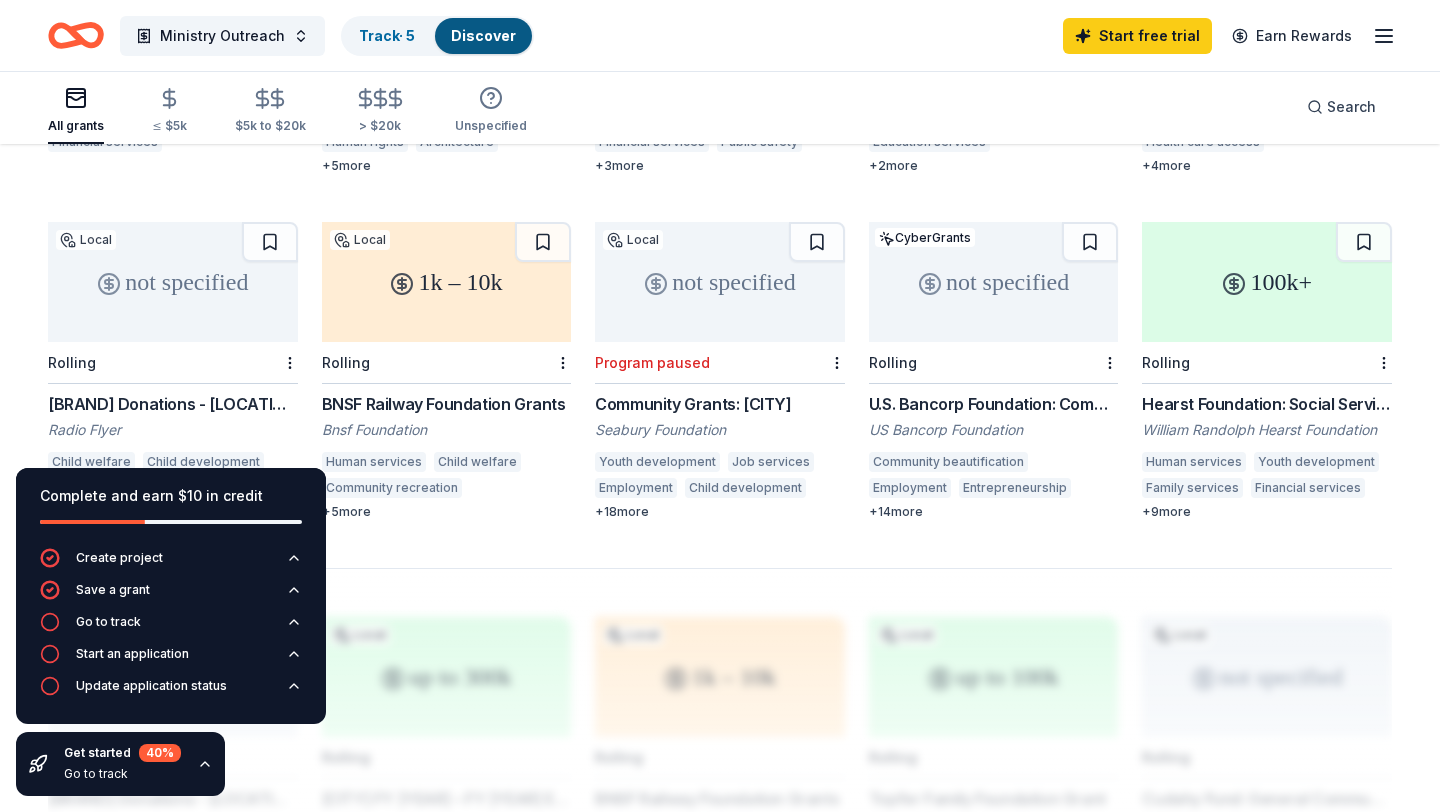 click on "Hearst Foundation: Social Service Grant" at bounding box center (1267, 404) 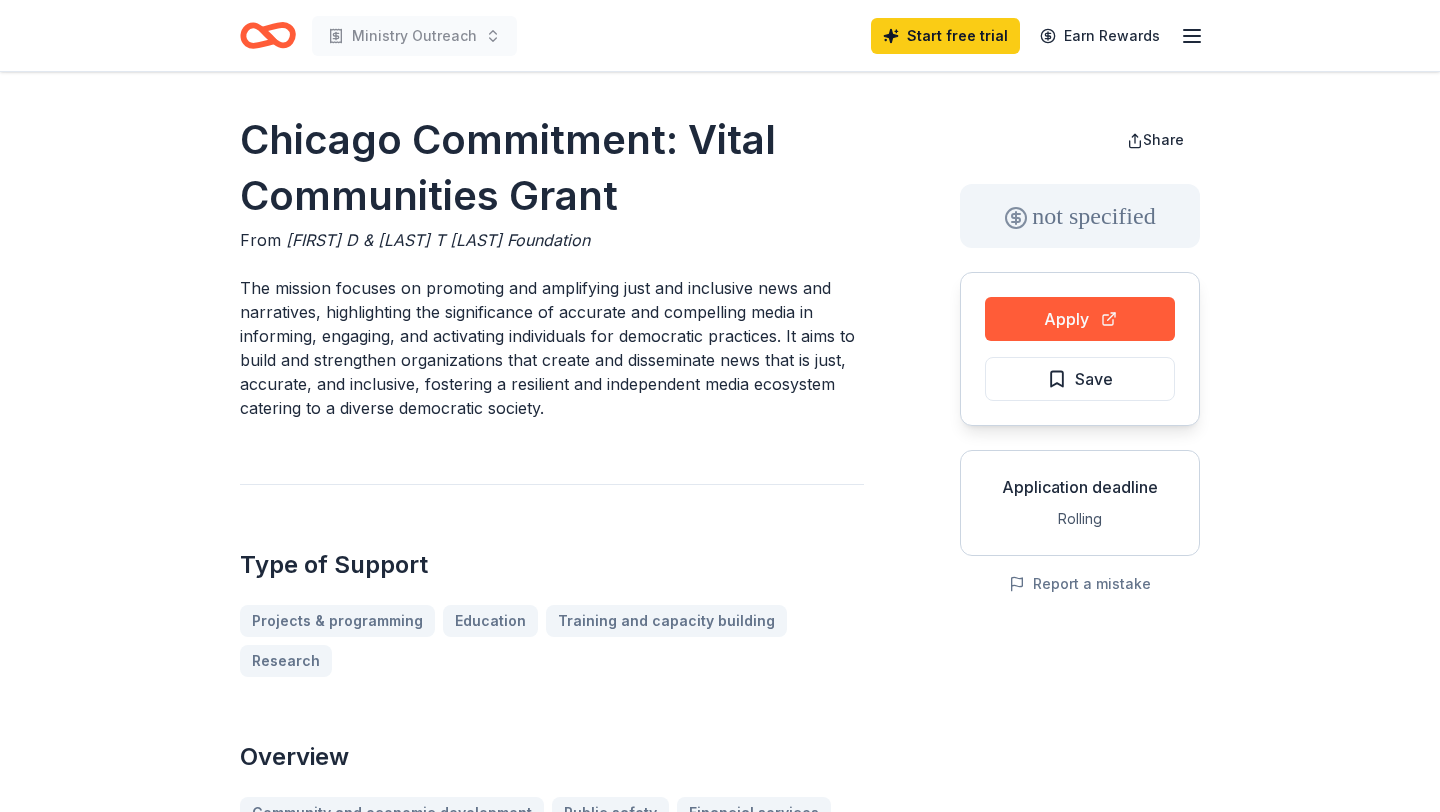 scroll, scrollTop: 0, scrollLeft: 0, axis: both 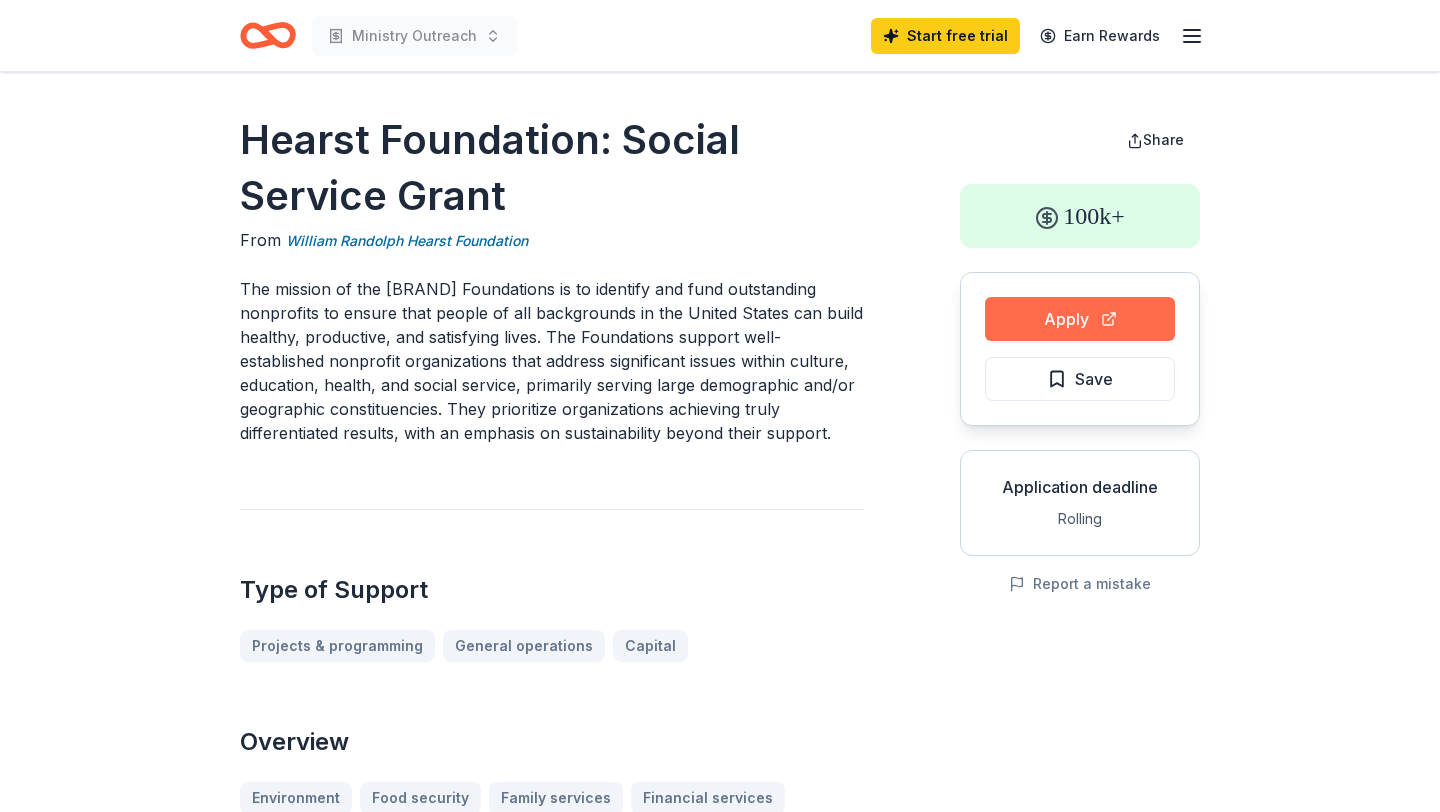 click on "Apply" at bounding box center (1080, 319) 